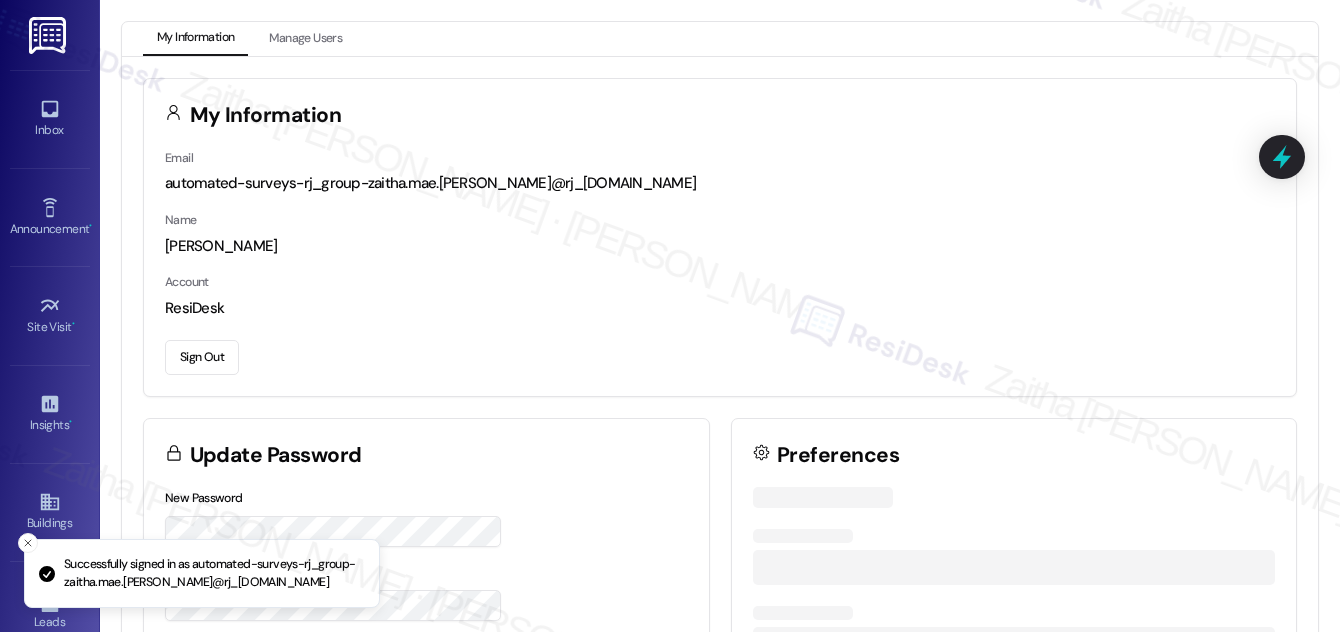 scroll, scrollTop: 0, scrollLeft: 0, axis: both 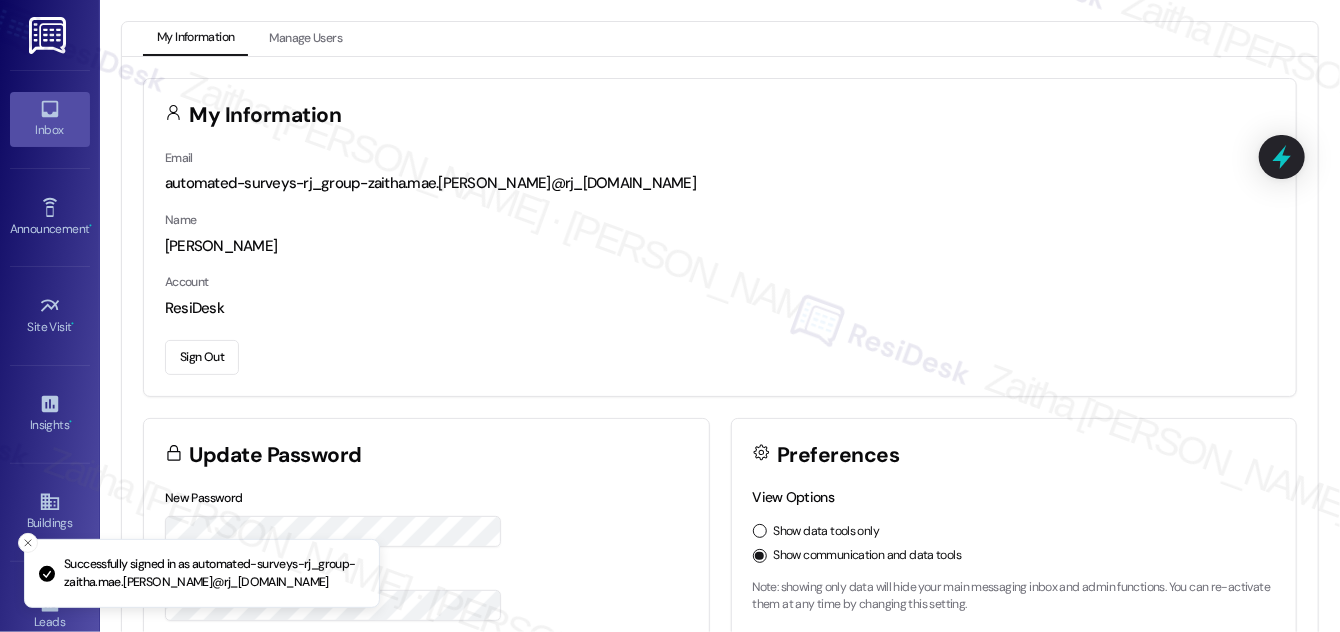 click on "Inbox" at bounding box center [50, 130] 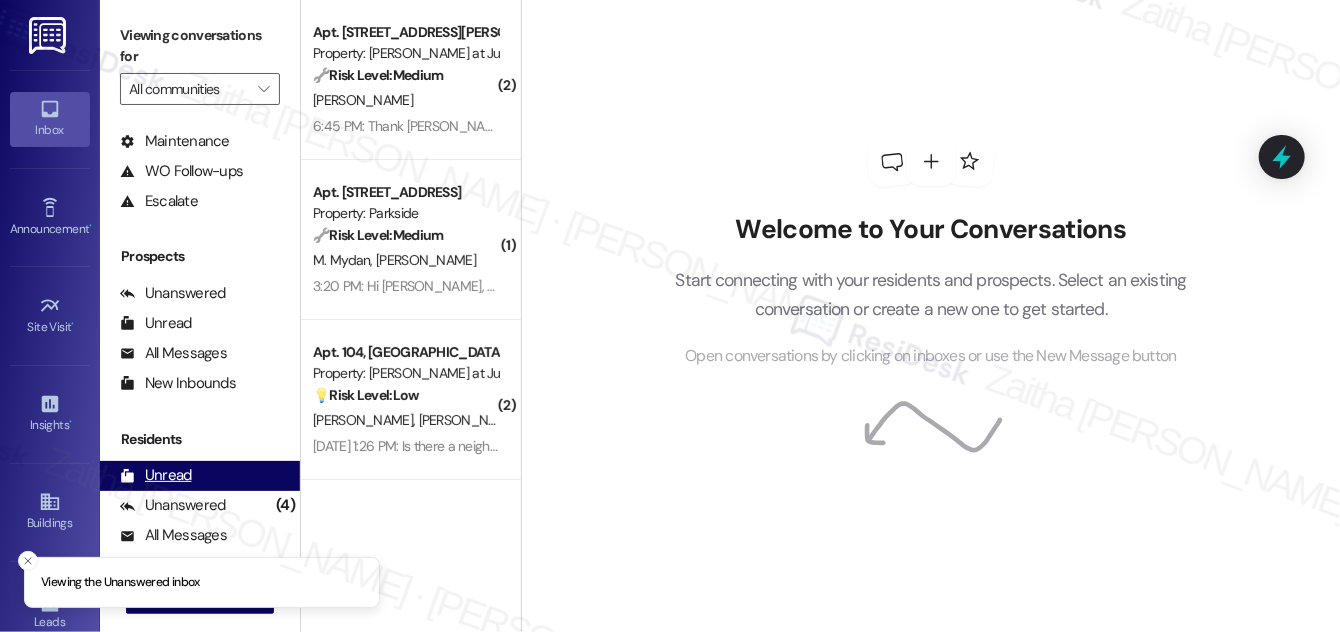 scroll, scrollTop: 181, scrollLeft: 0, axis: vertical 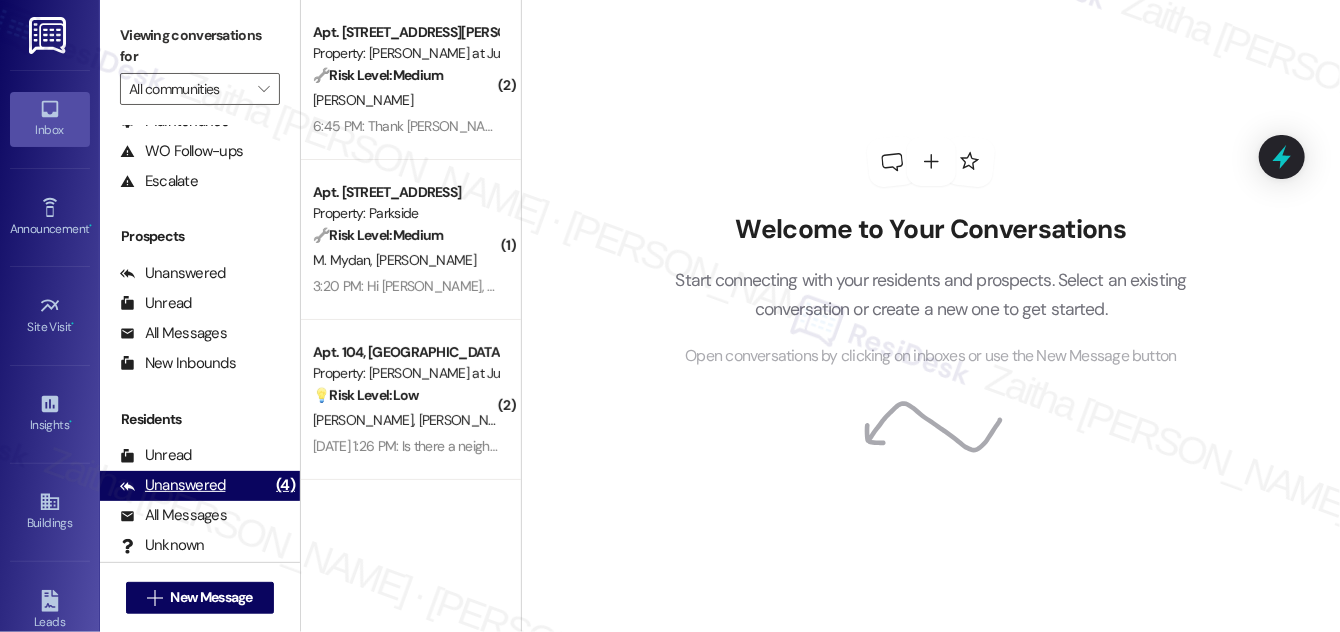 click on "Unanswered" at bounding box center (173, 485) 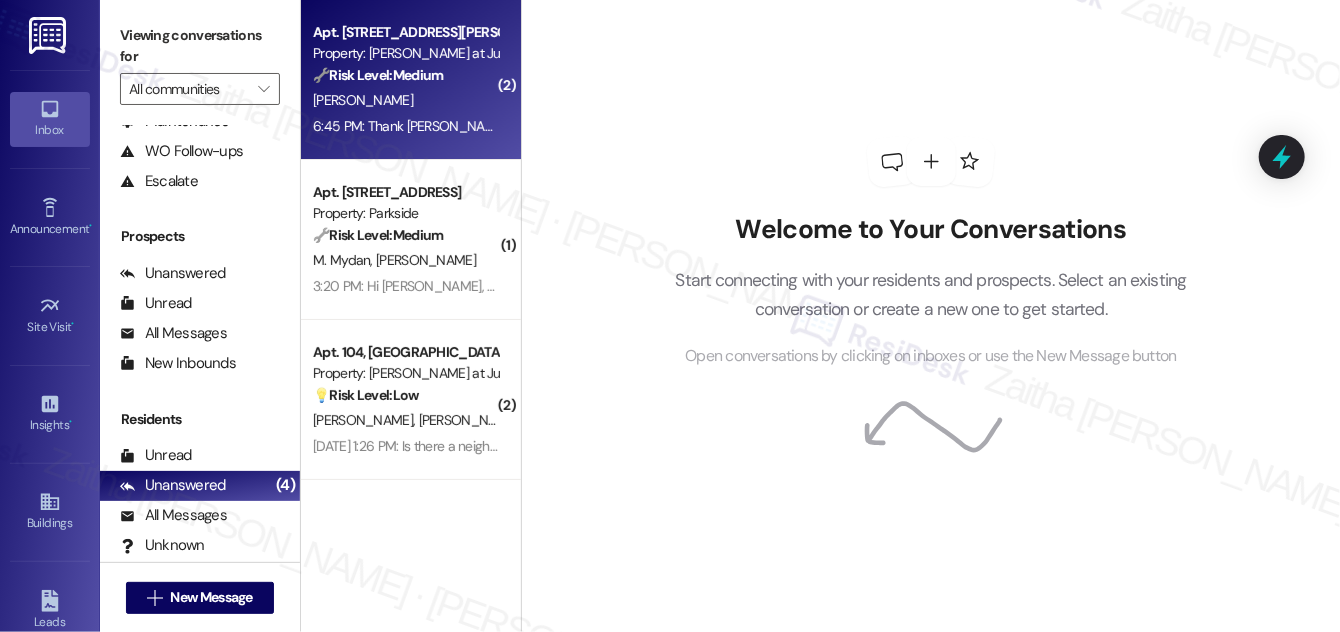 click on "[PERSON_NAME]" at bounding box center (405, 100) 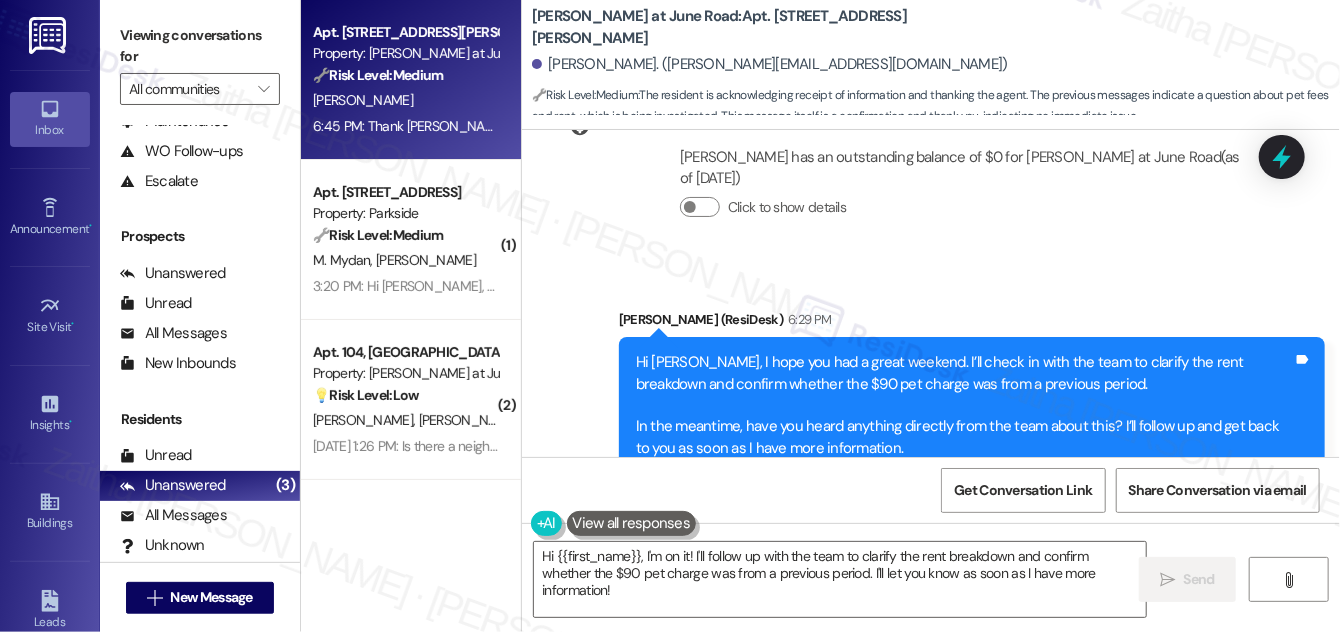 scroll, scrollTop: 13333, scrollLeft: 0, axis: vertical 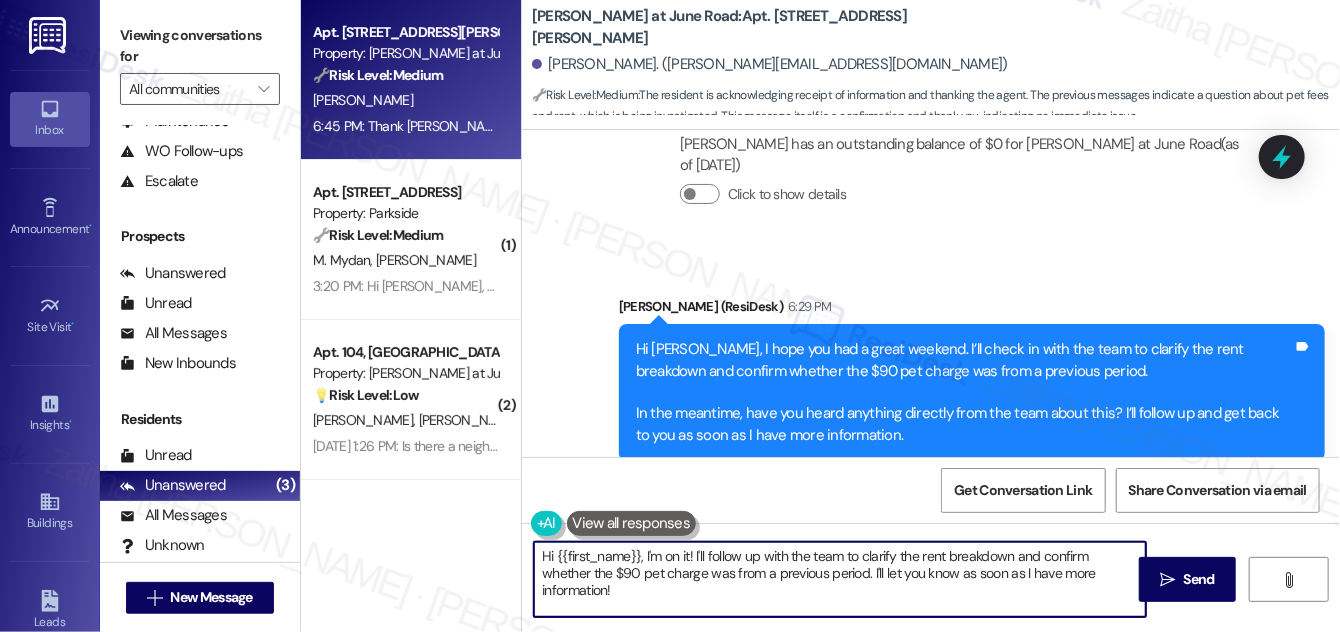 click on "Hi {{first_name}}, I'm on it! I'll follow up with the team to clarify the rent breakdown and confirm whether the $90 pet charge was from a previous period. I'll let you know as soon as I have more information!" at bounding box center [840, 579] 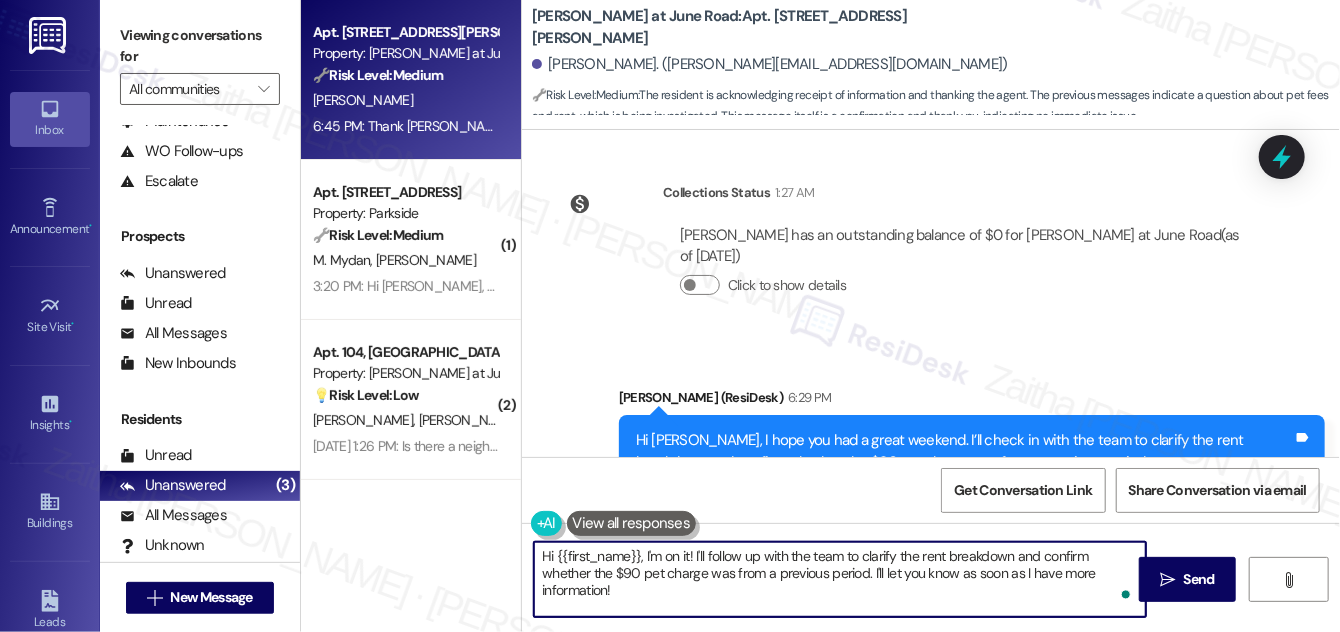 scroll, scrollTop: 13333, scrollLeft: 0, axis: vertical 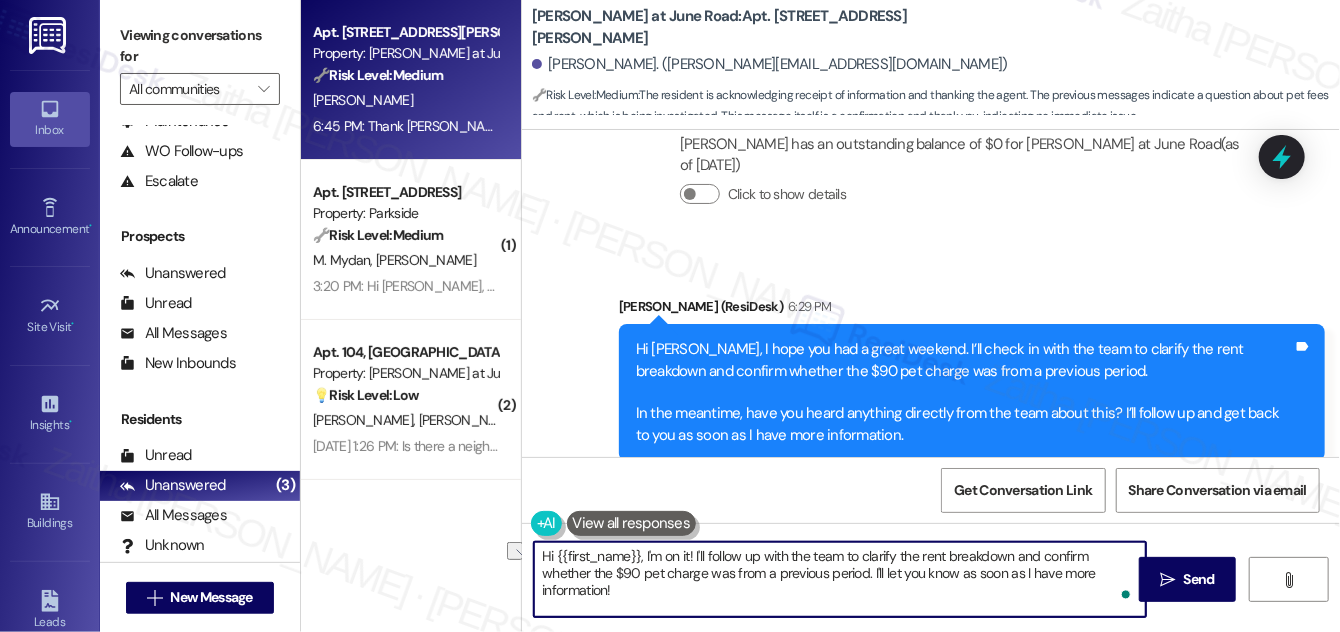 drag, startPoint x: 640, startPoint y: 558, endPoint x: 541, endPoint y: 551, distance: 99.24717 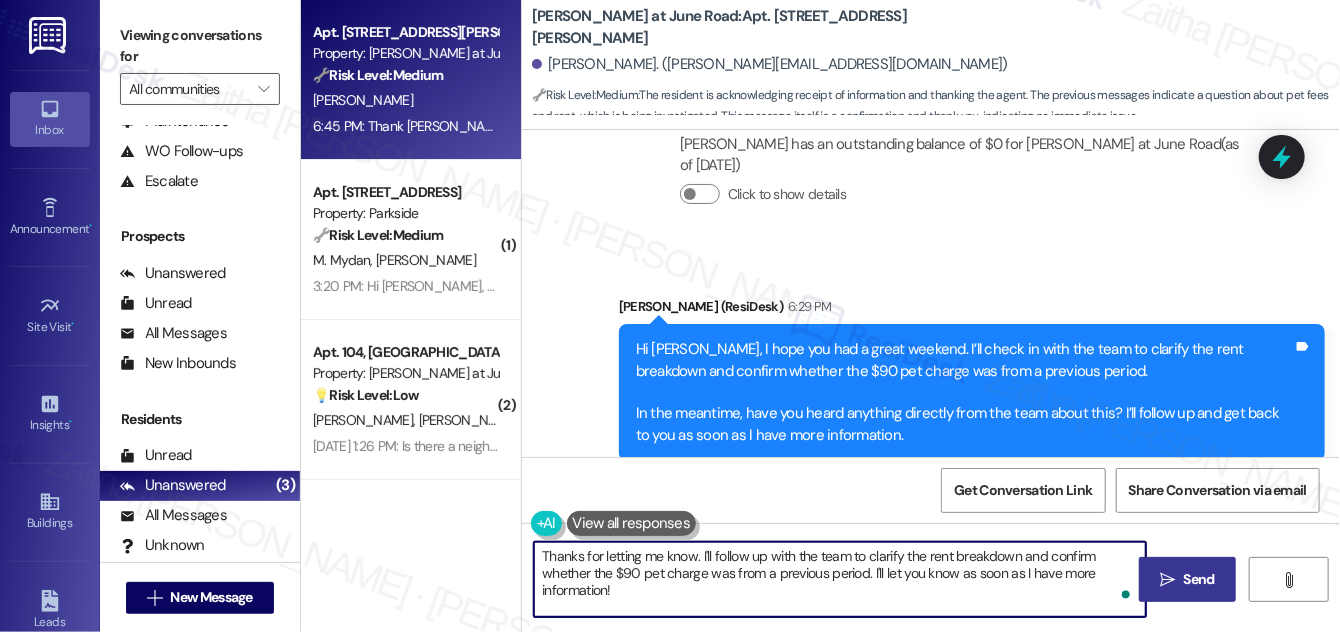type on "Thanks for letting me know. I'll follow up with the team to clarify the rent breakdown and confirm whether the $90 pet charge was from a previous period. I'll let you know as soon as I have more information!" 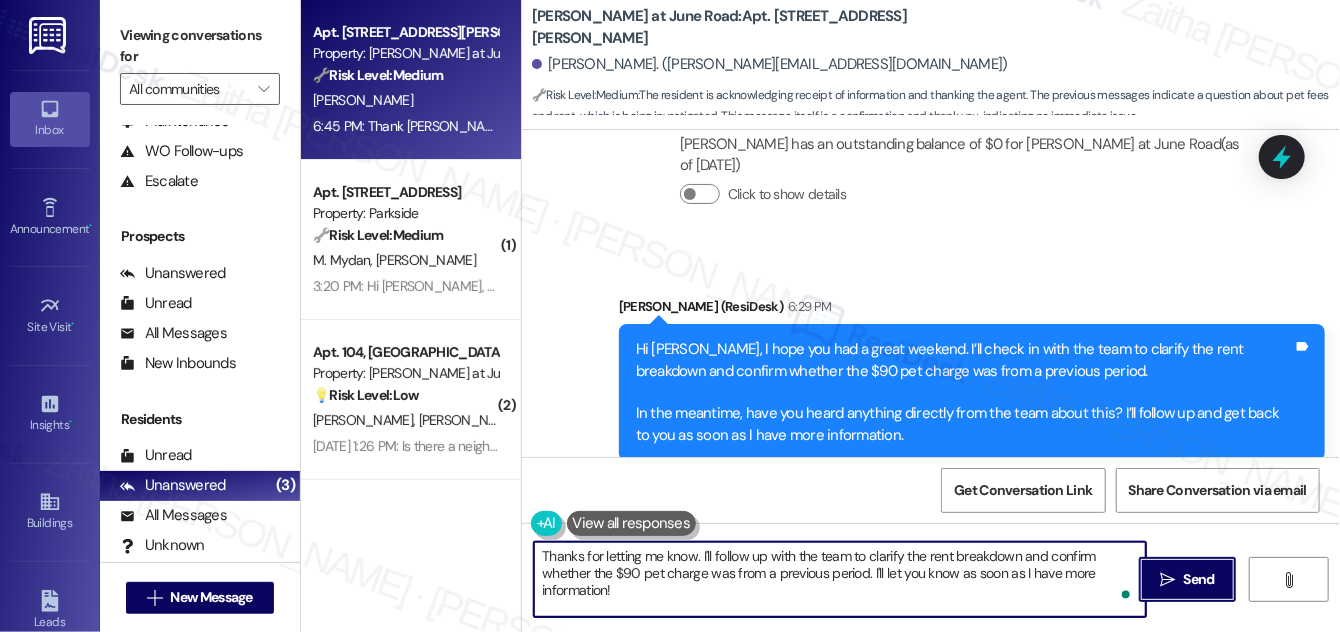 drag, startPoint x: 1189, startPoint y: 573, endPoint x: 1109, endPoint y: 499, distance: 108.97706 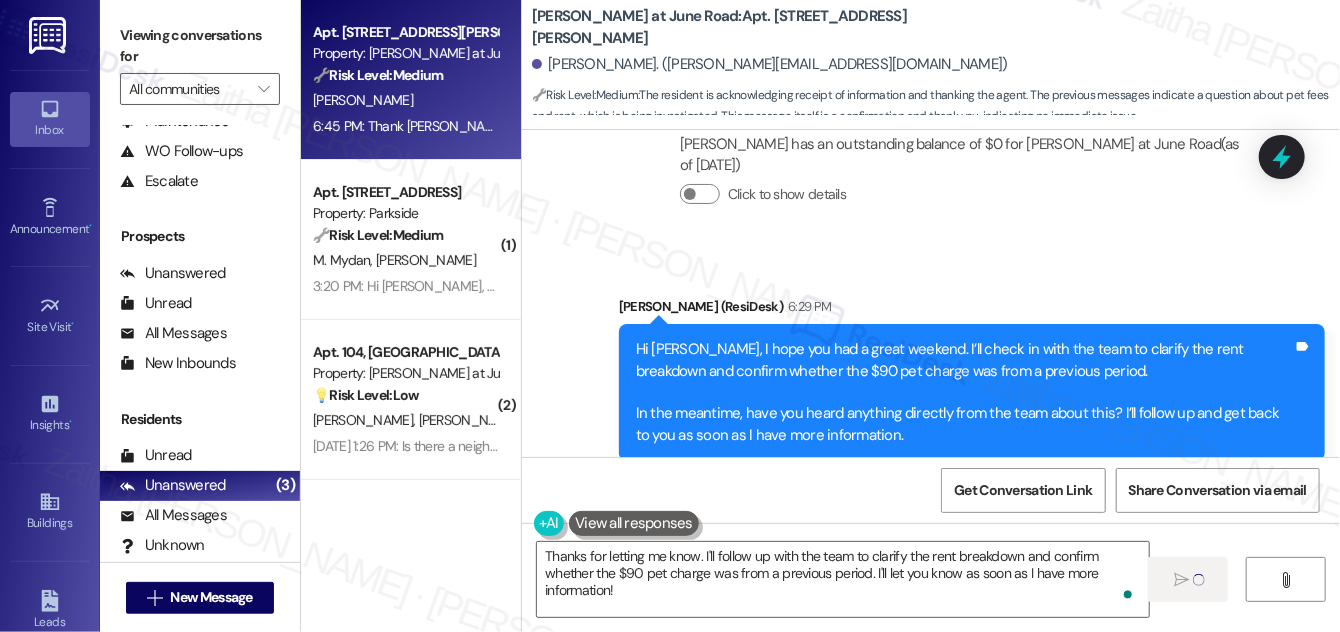 type 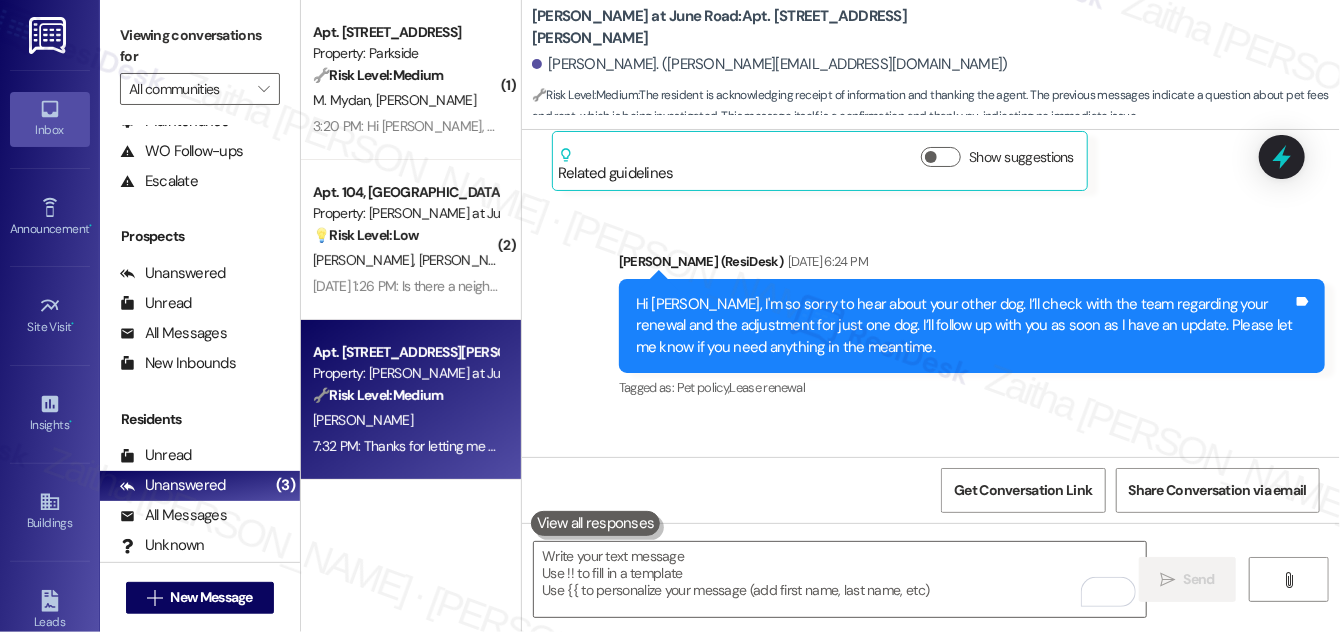 scroll, scrollTop: 10969, scrollLeft: 0, axis: vertical 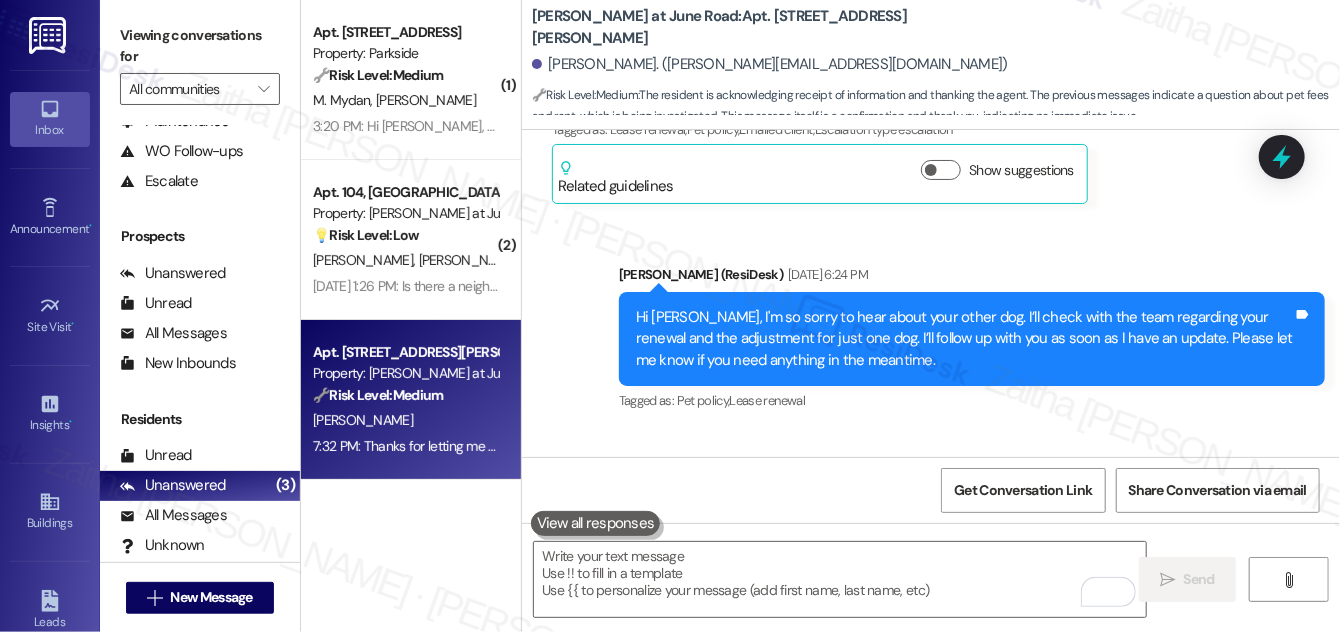 drag, startPoint x: 725, startPoint y: 373, endPoint x: 939, endPoint y: 372, distance: 214.00233 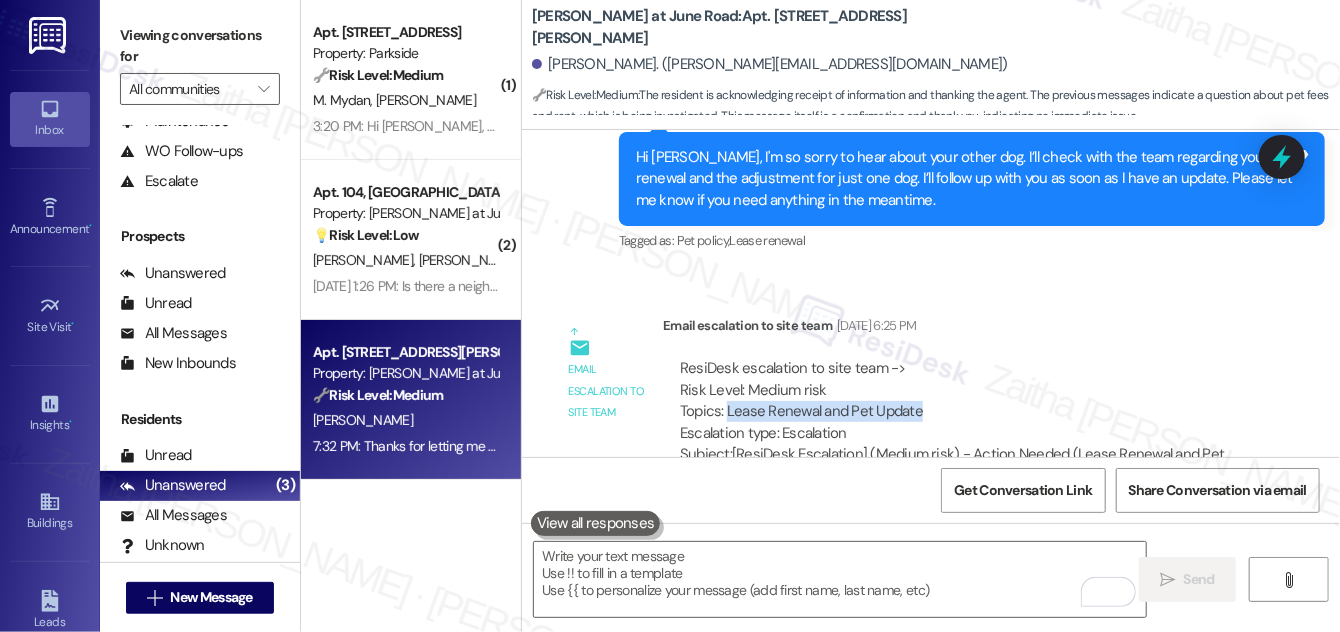 scroll, scrollTop: 11242, scrollLeft: 0, axis: vertical 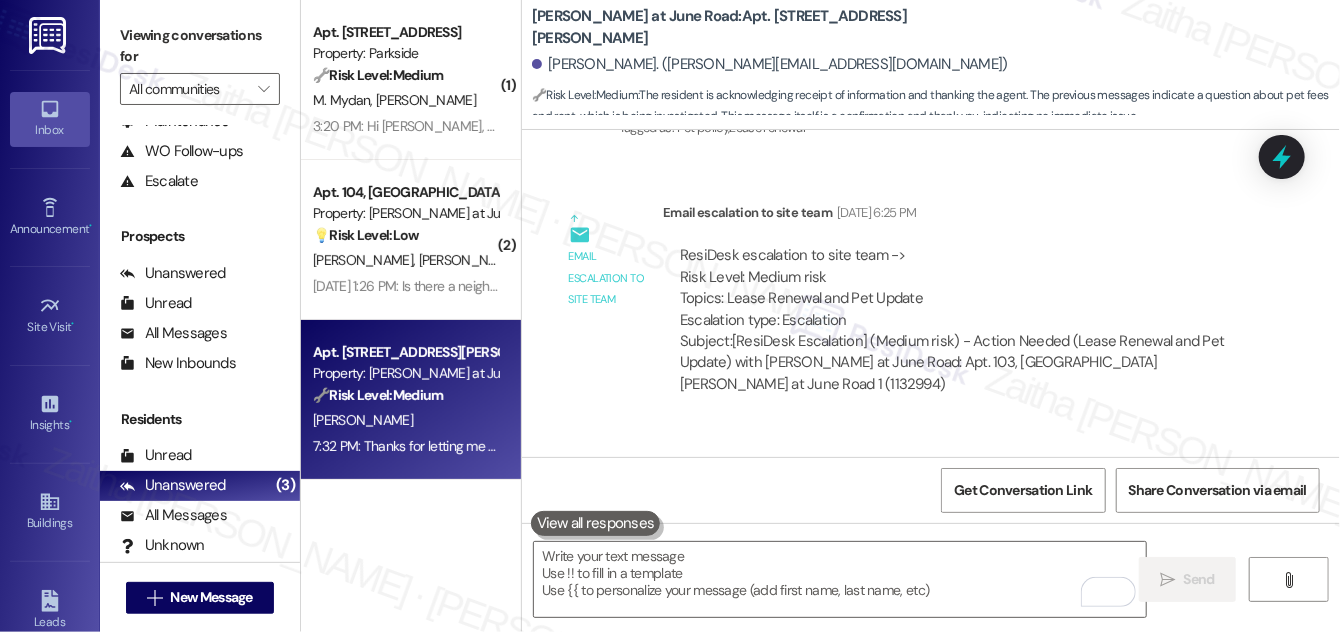 click on "Received via SMS [PERSON_NAME] [DATE] 7:01 PM Sure thing! Thank you [PERSON_NAME]!  Tags and notes Tagged as:   Praise Click to highlight conversations about Praise" at bounding box center (931, 509) 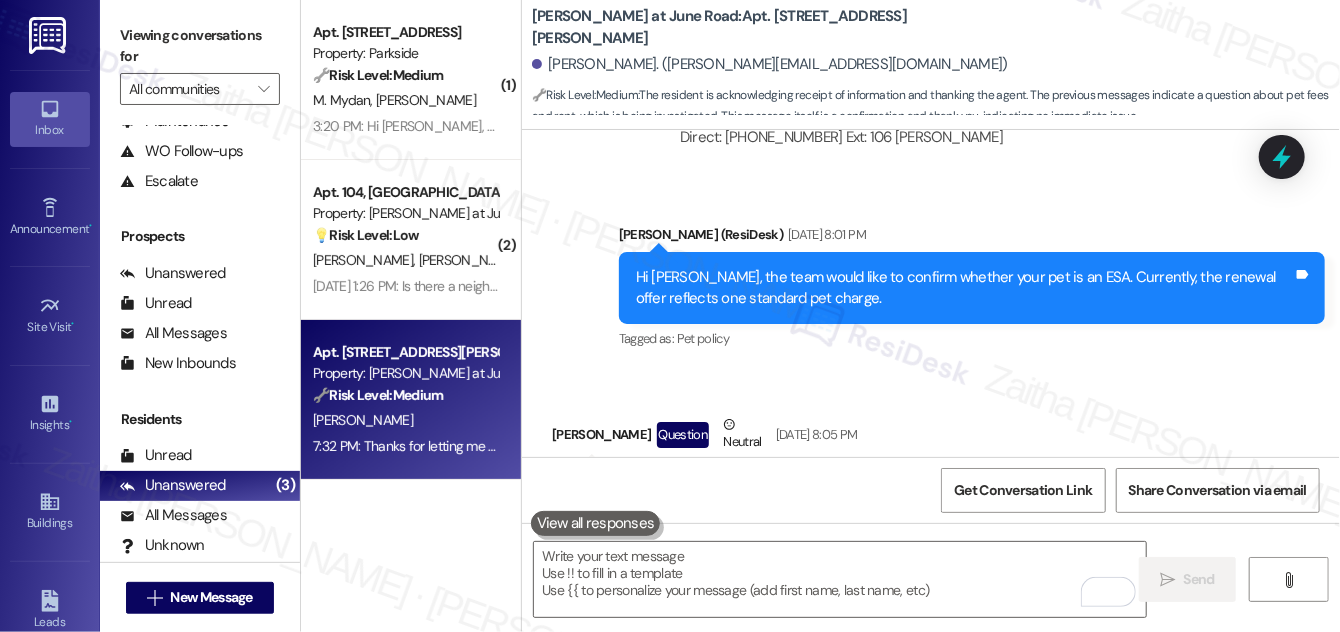 scroll, scrollTop: 12676, scrollLeft: 0, axis: vertical 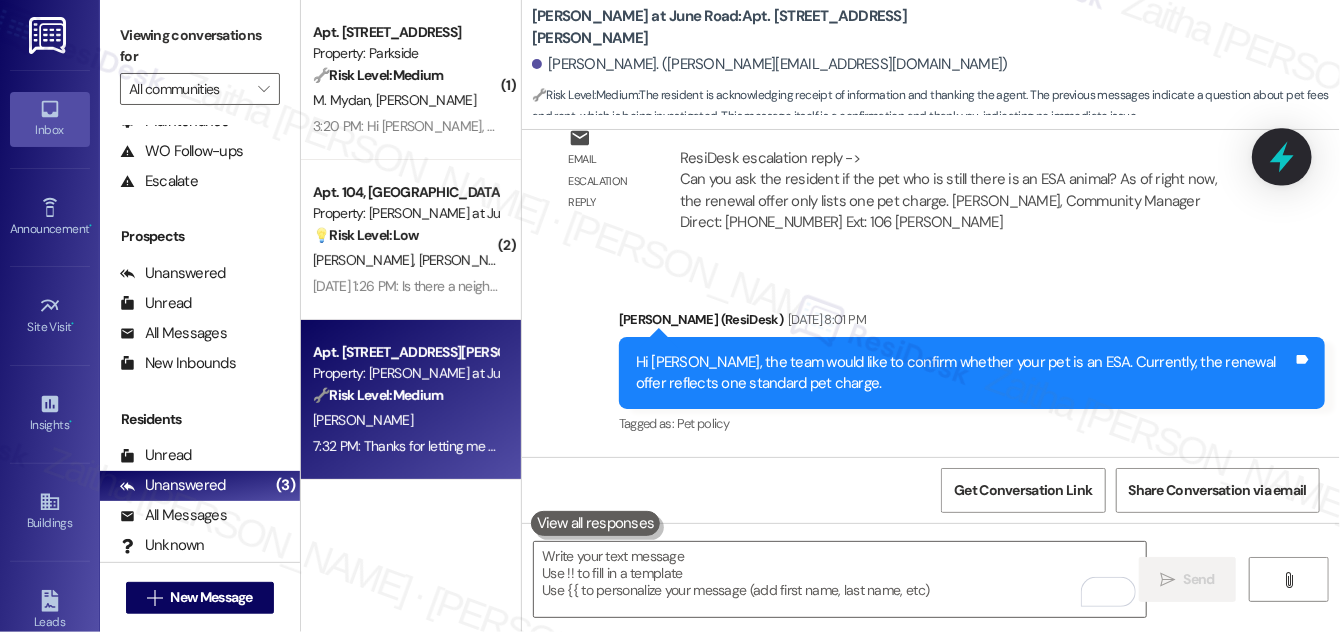 click 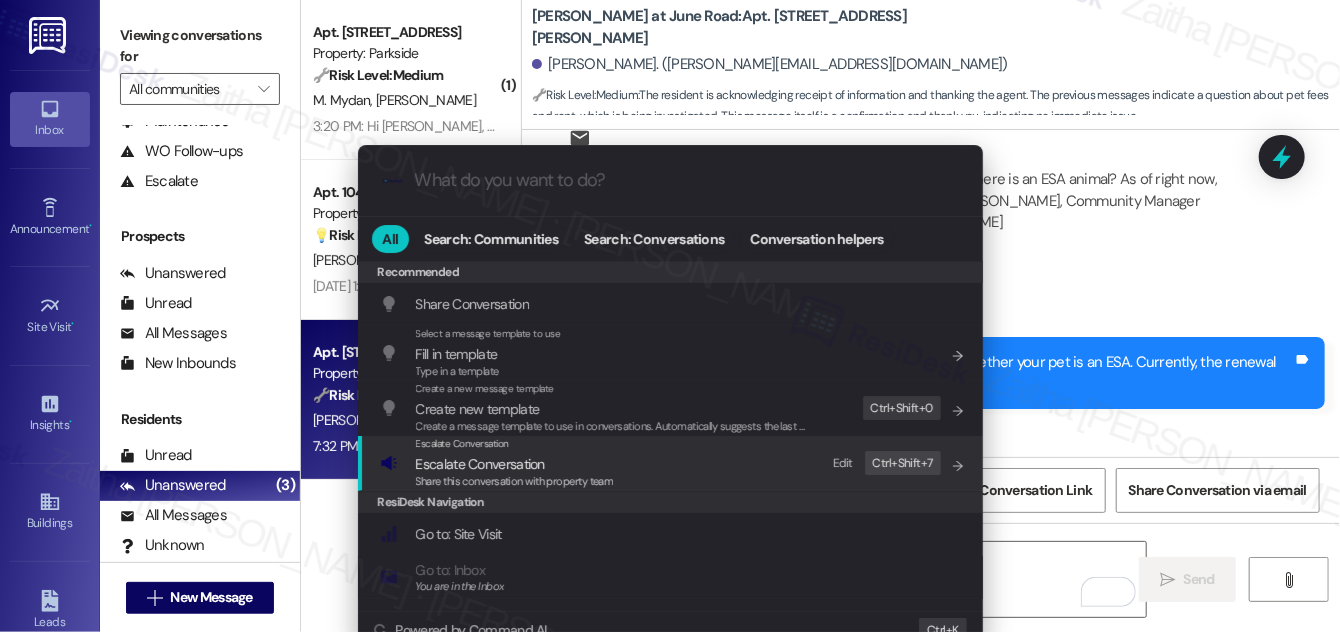 click on "Escalate Conversation" at bounding box center [480, 464] 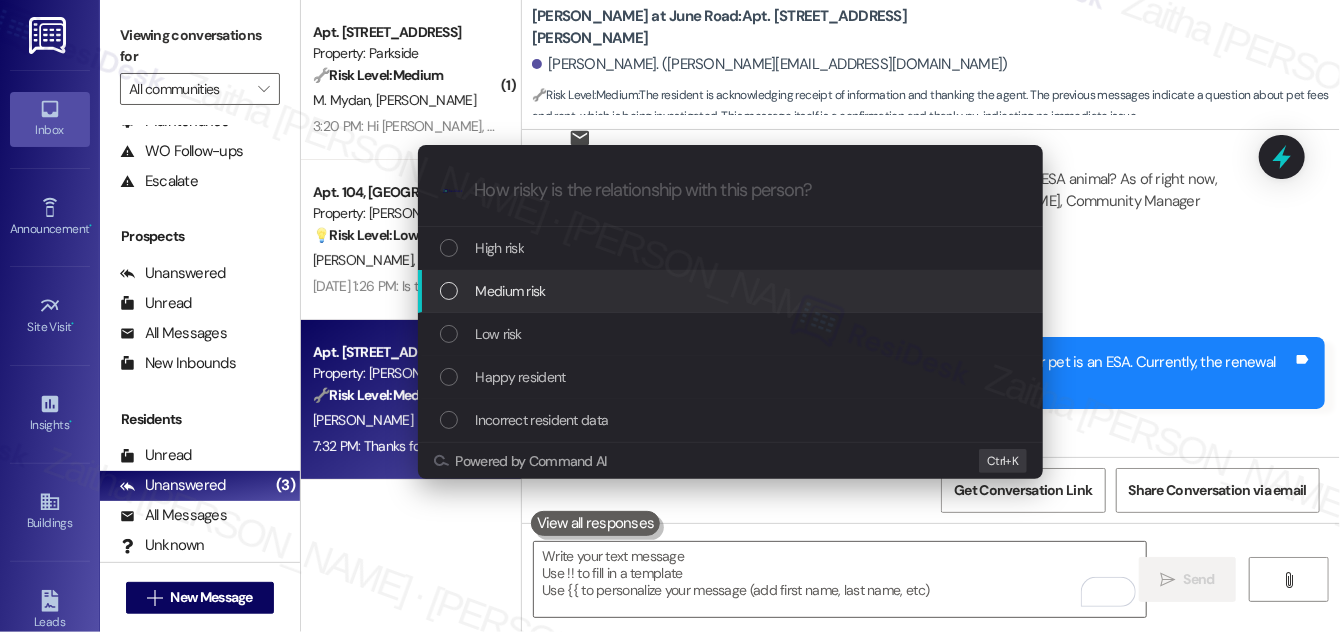 click on "Medium risk" at bounding box center [511, 291] 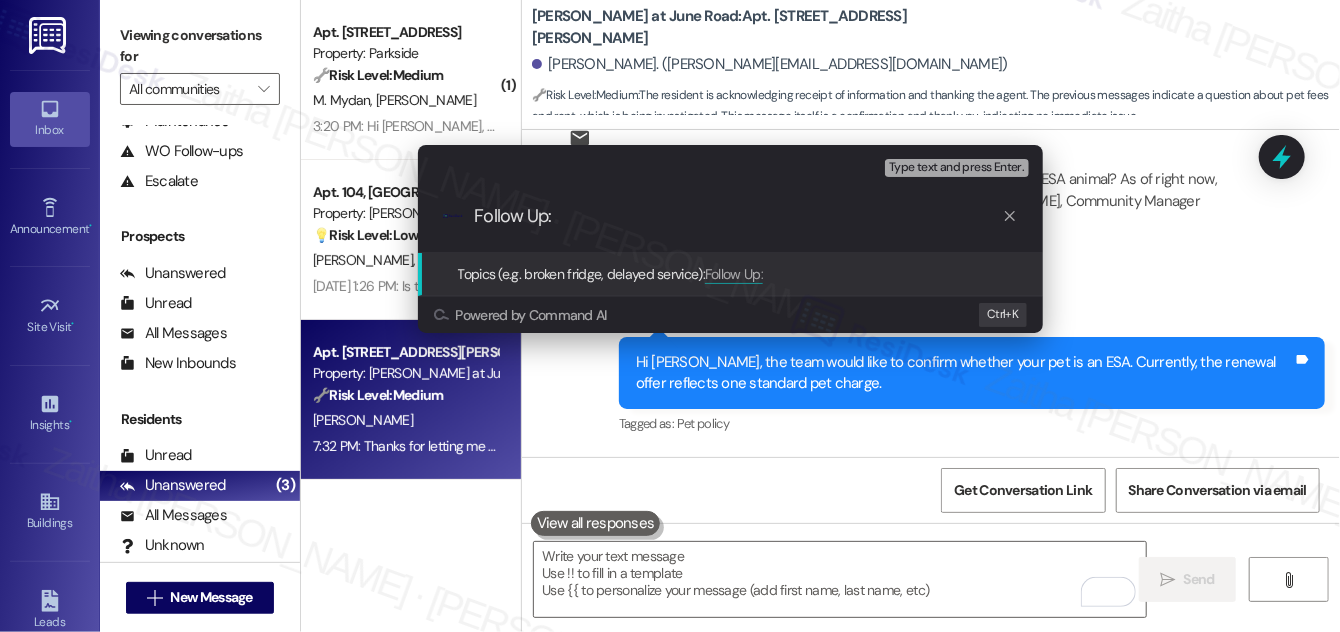 paste on "Lease Renewal and Pet Update" 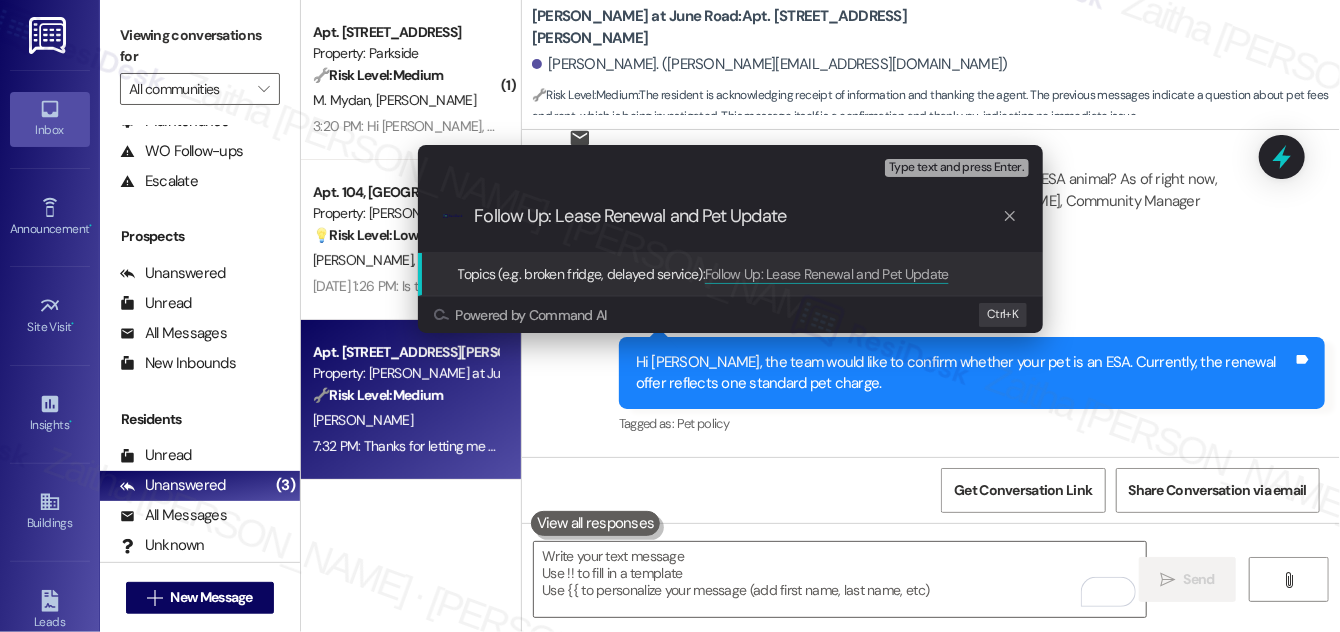 type 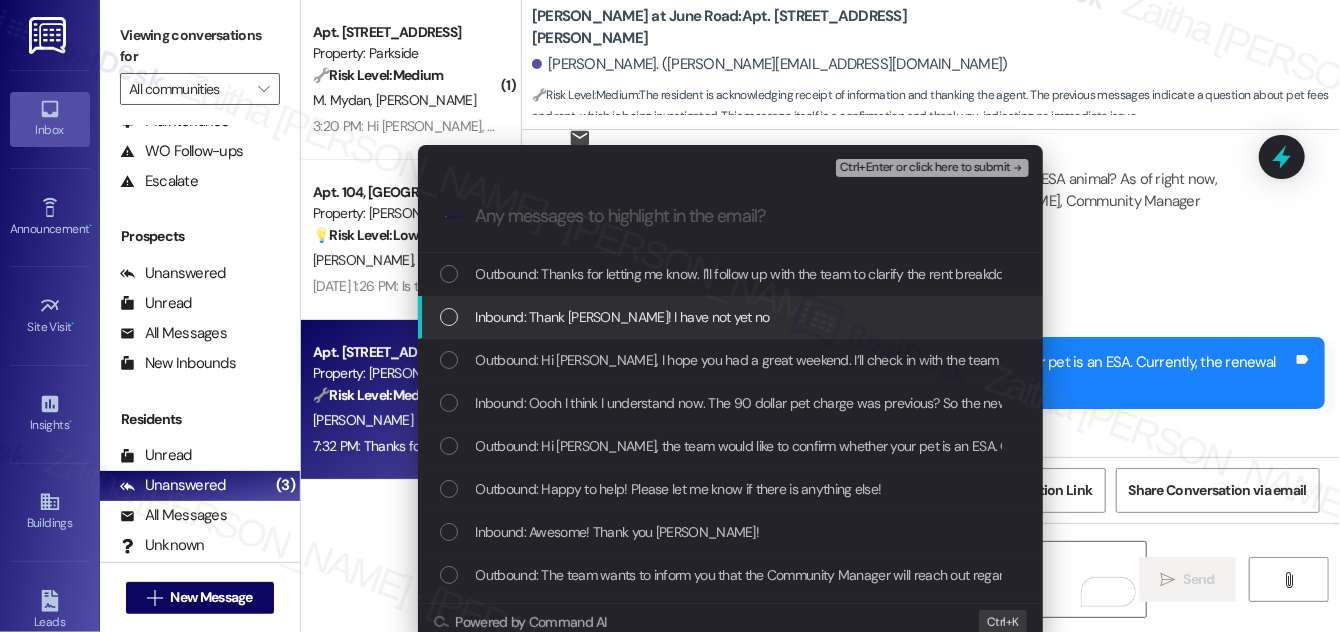 click at bounding box center [449, 317] 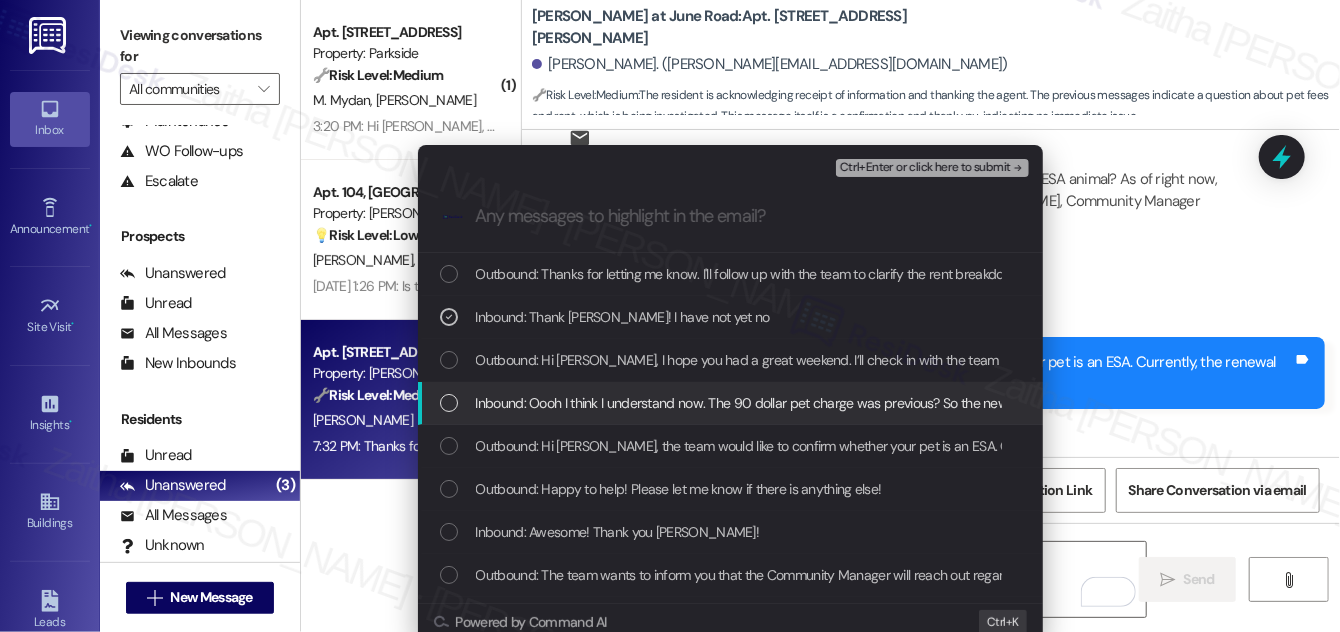 click at bounding box center [449, 403] 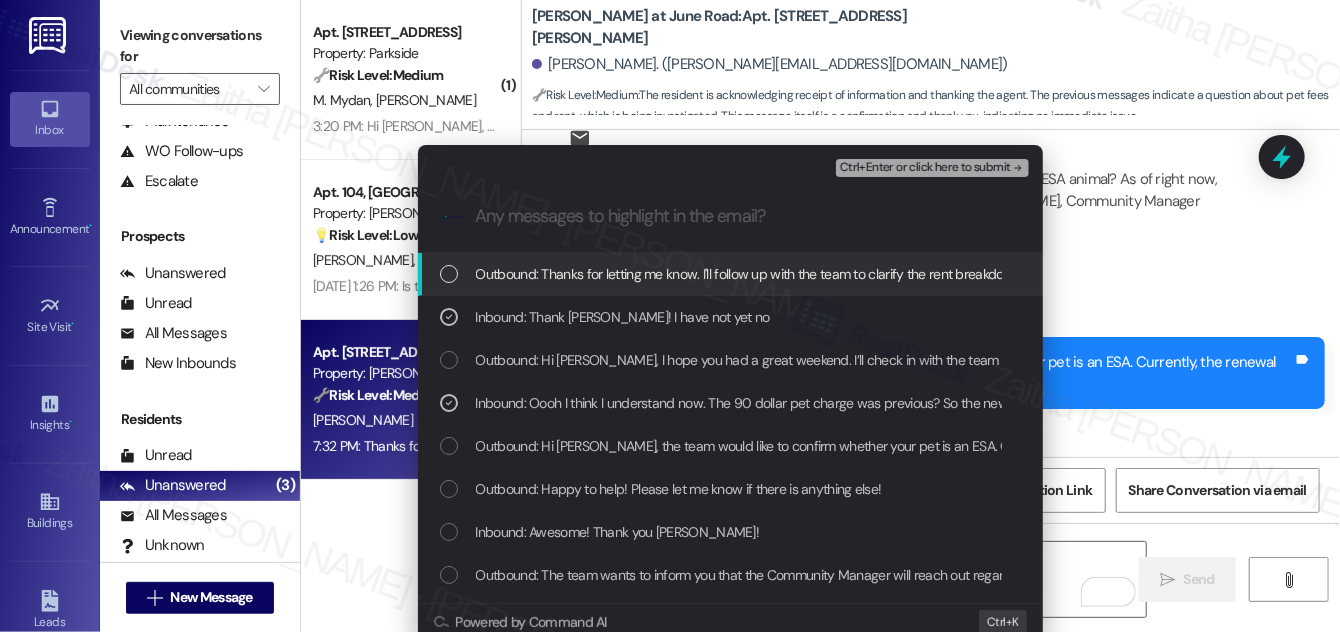 click on "Ctrl+Enter or click here to submit" at bounding box center [925, 168] 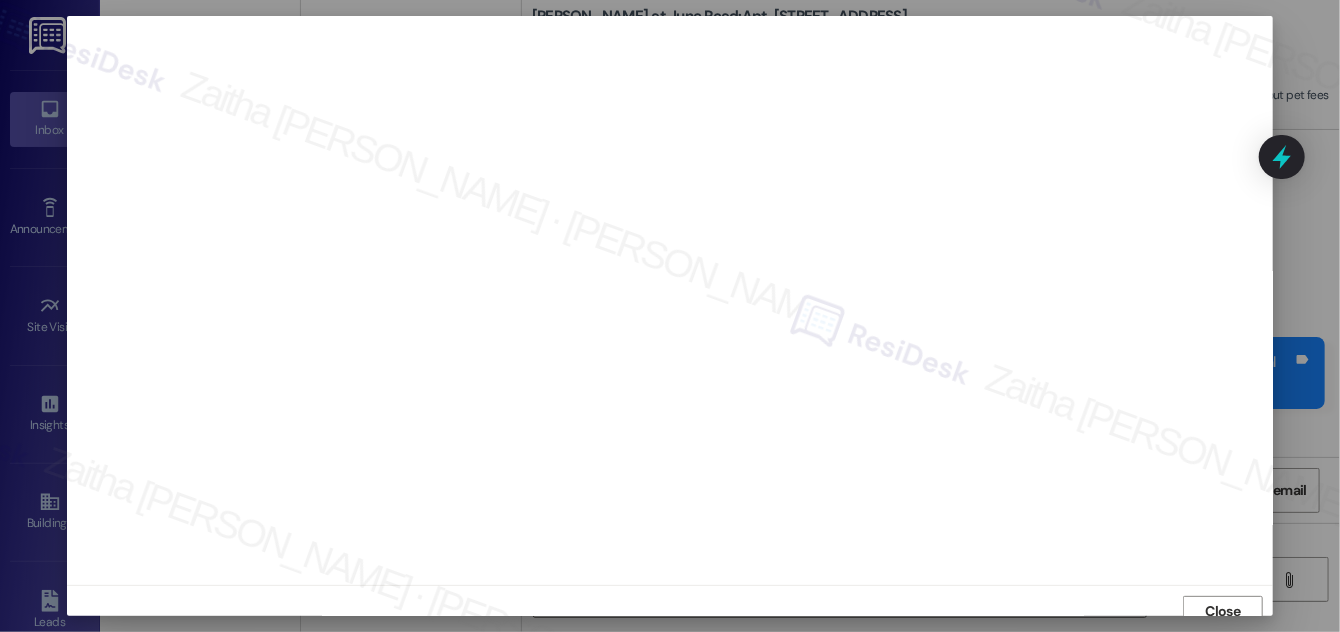 scroll, scrollTop: 11, scrollLeft: 0, axis: vertical 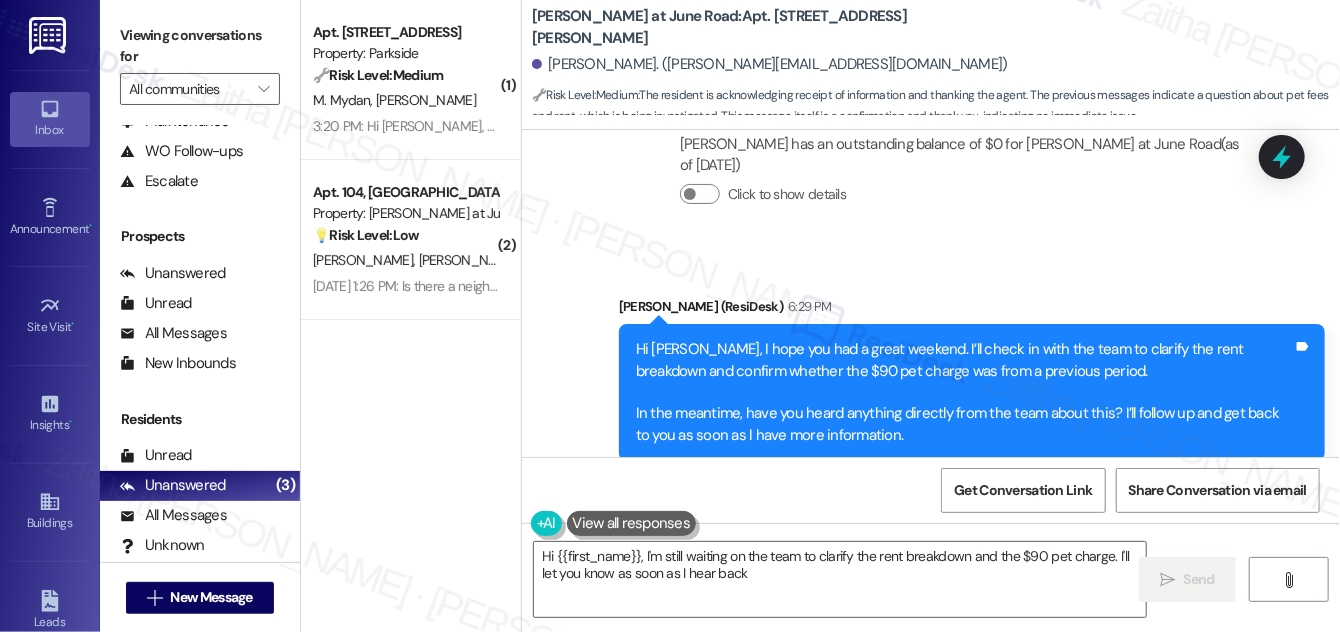 type on "Hi {{first_name}}, I'm still waiting on the team to clarify the rent breakdown and the $90 pet charge. I'll let you know as soon as I hear back!" 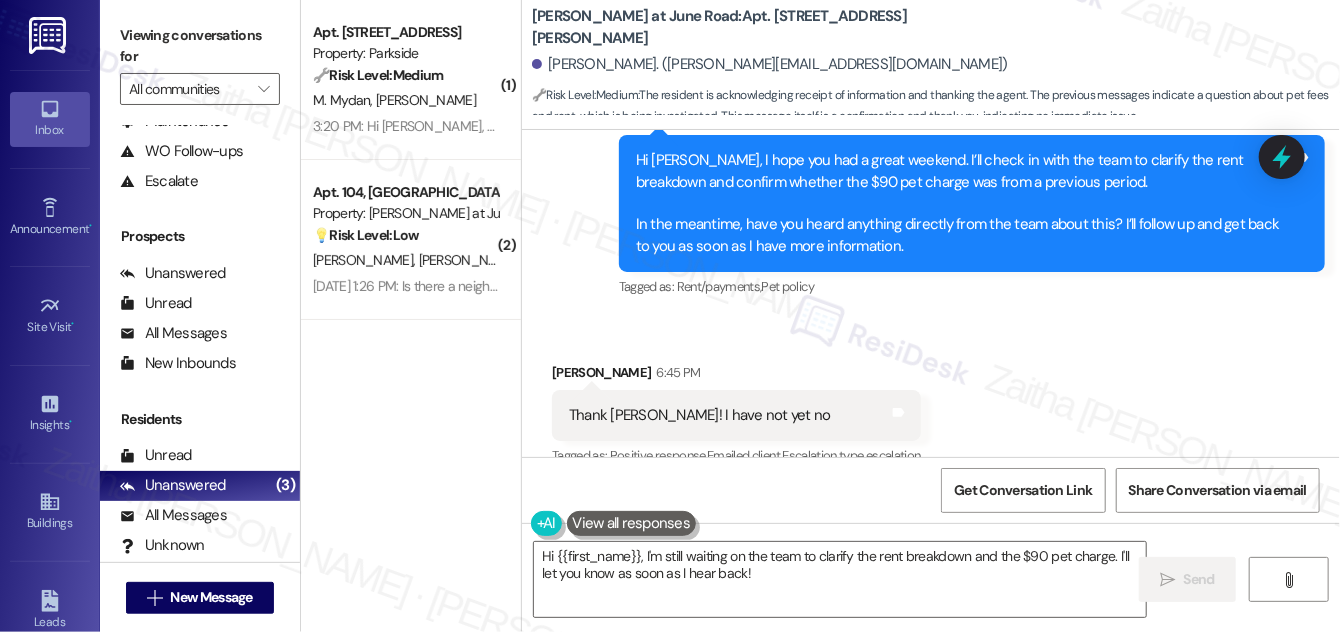 scroll, scrollTop: 13523, scrollLeft: 0, axis: vertical 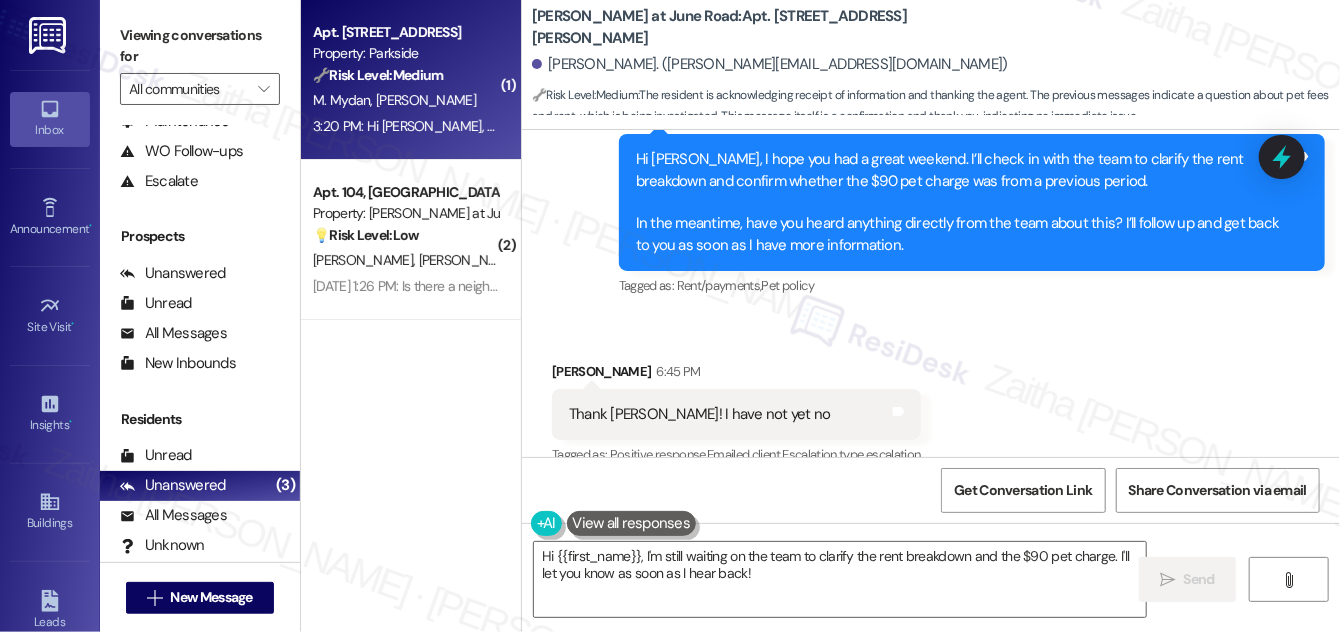 click on "🔧  Risk Level:  Medium The resident is inquiring about a lease agreement, specifically the terms regarding a 6-month lease with a month-to-month option afterward. This is a standard lease-related inquiry and does not indicate any immediate urgency or risk." at bounding box center (405, 75) 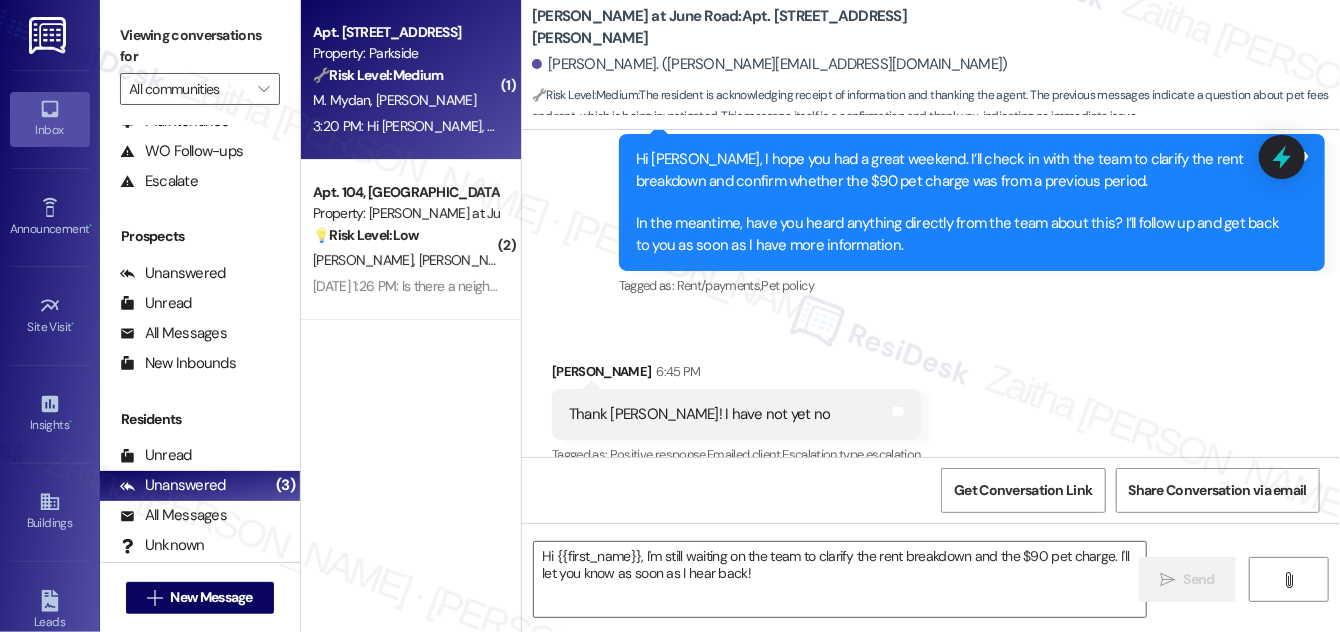 type on "Fetching suggested responses. Please feel free to read through the conversation in the meantime." 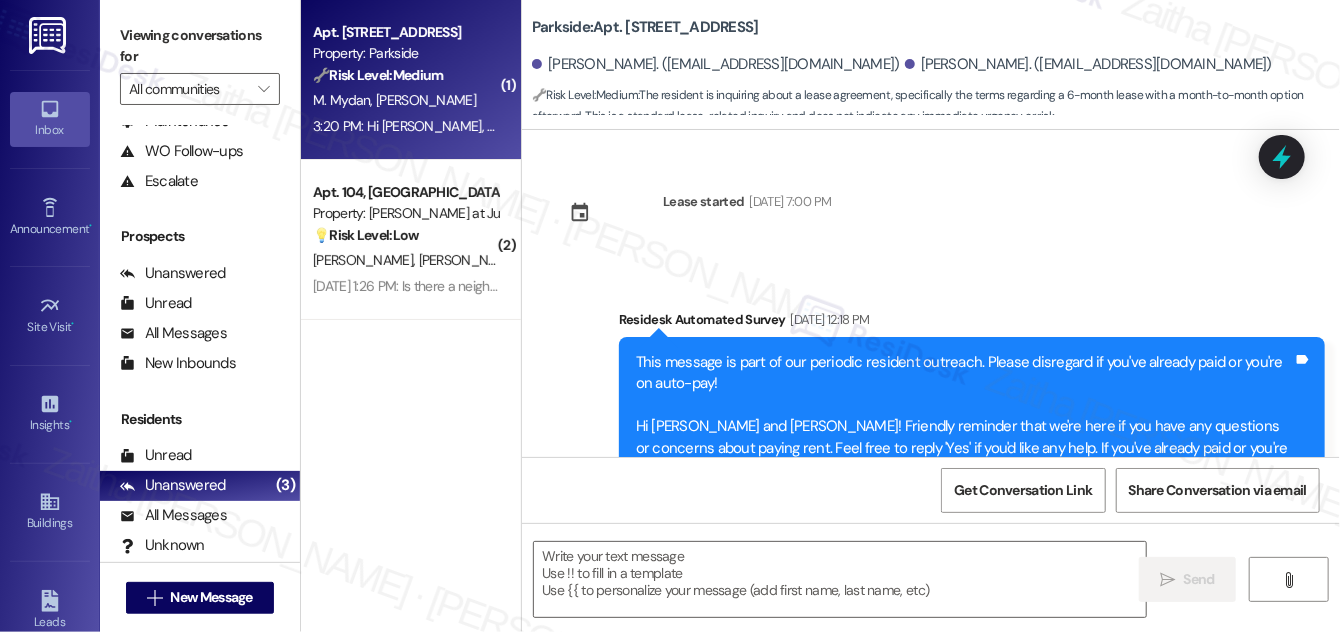 scroll, scrollTop: 14682, scrollLeft: 0, axis: vertical 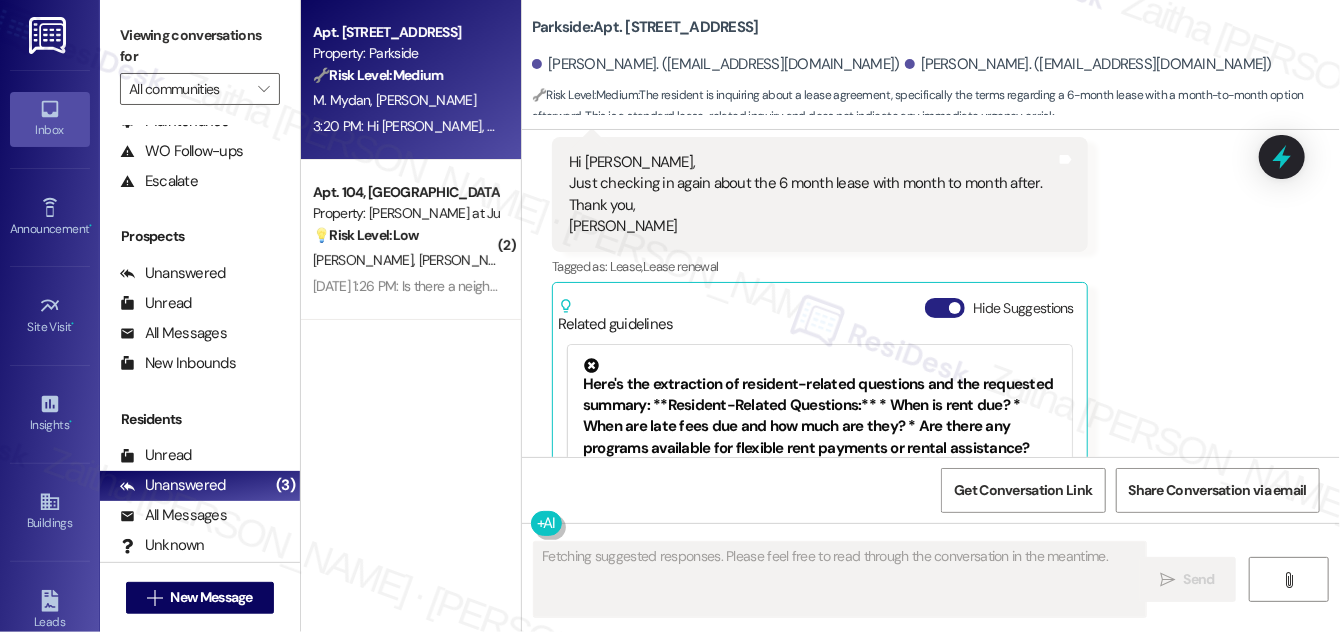 click on "Hide Suggestions" at bounding box center [945, 308] 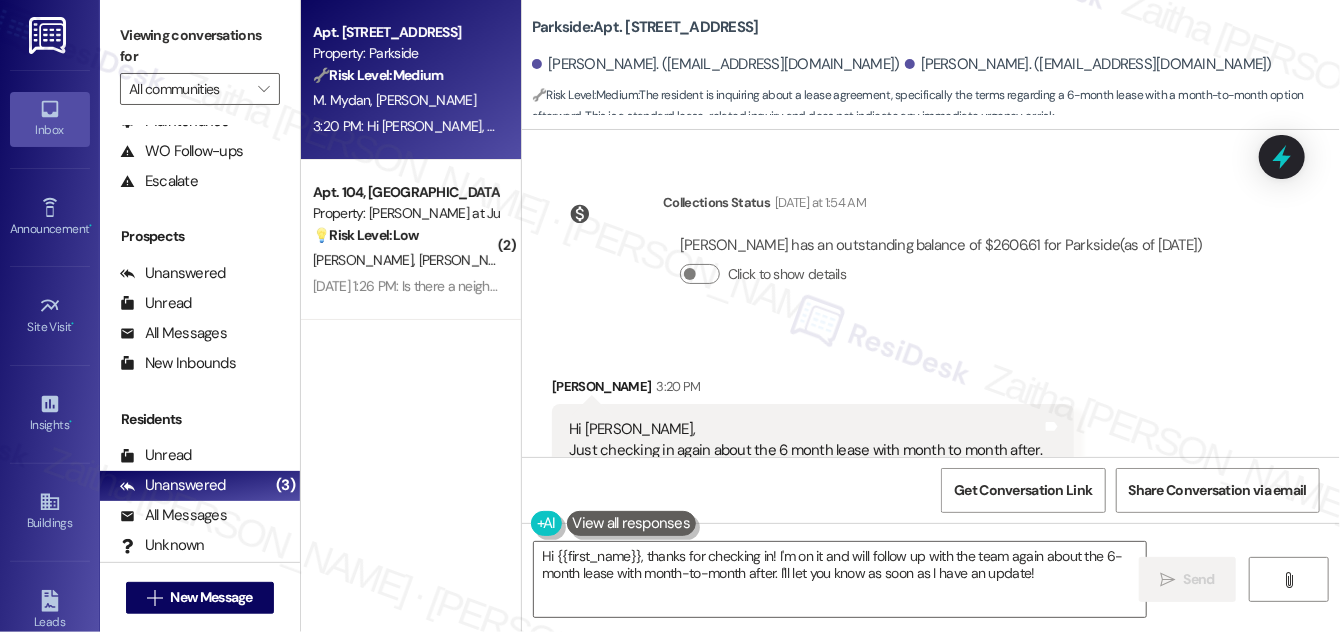 scroll, scrollTop: 14429, scrollLeft: 0, axis: vertical 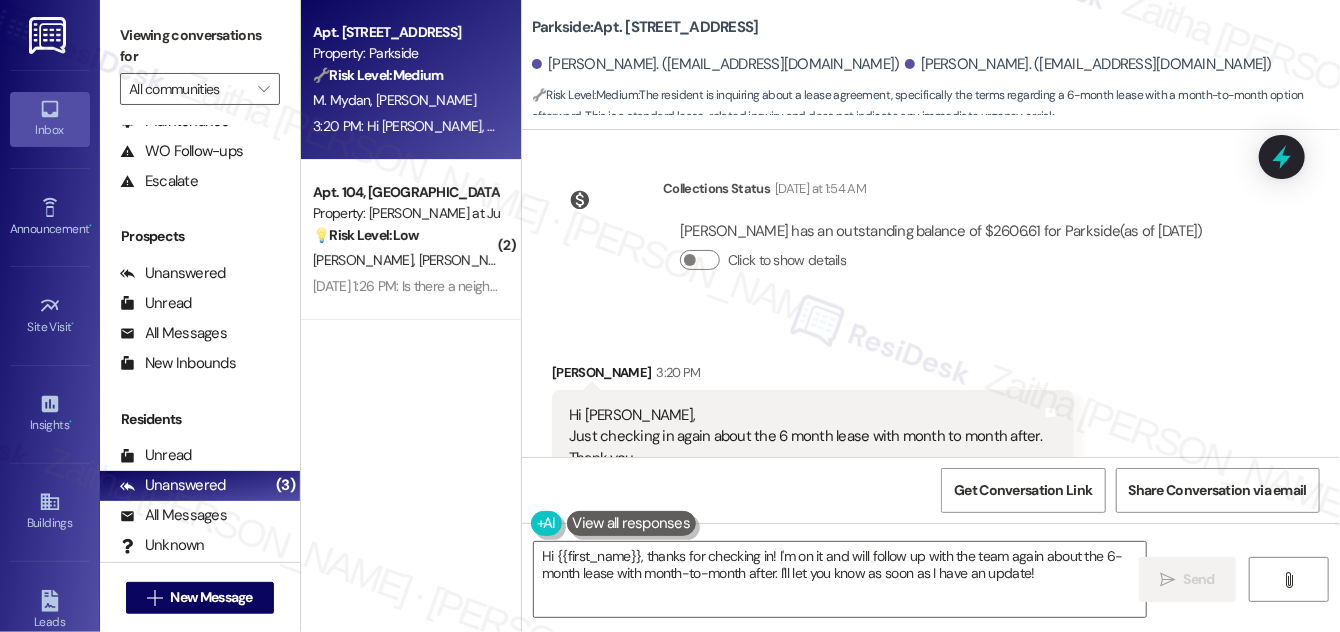 click on "[PERSON_NAME] 3:20 PM" at bounding box center (813, 376) 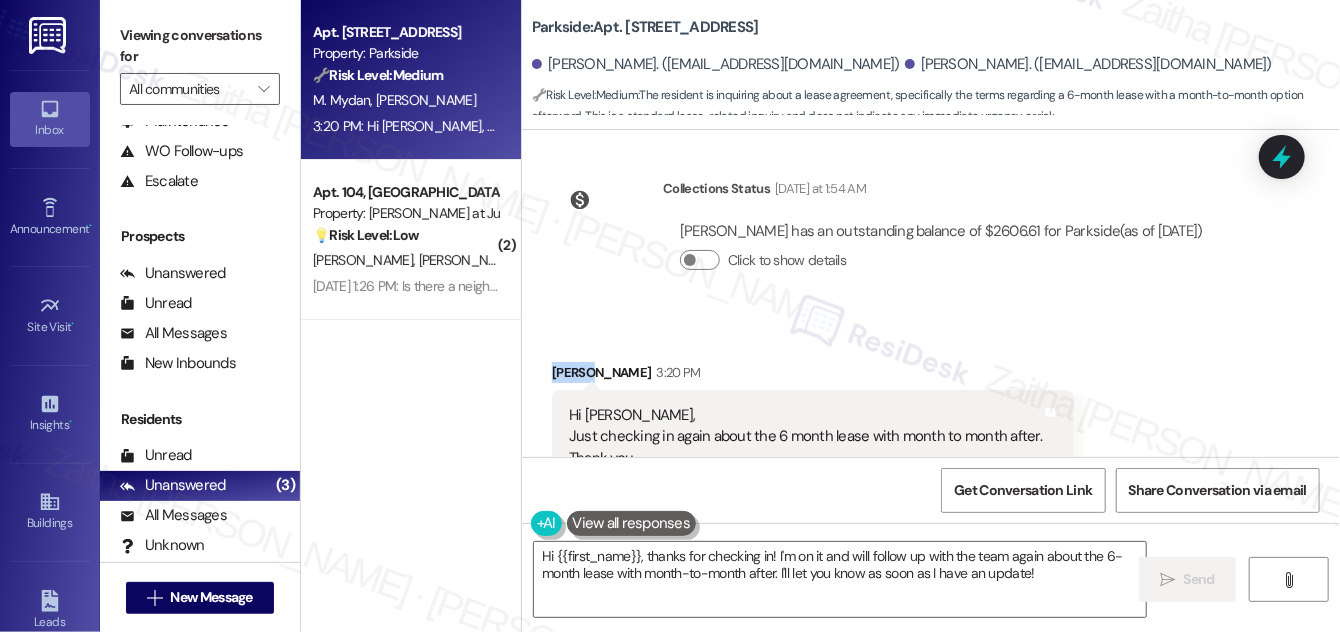 click on "[PERSON_NAME] 3:20 PM" at bounding box center [813, 376] 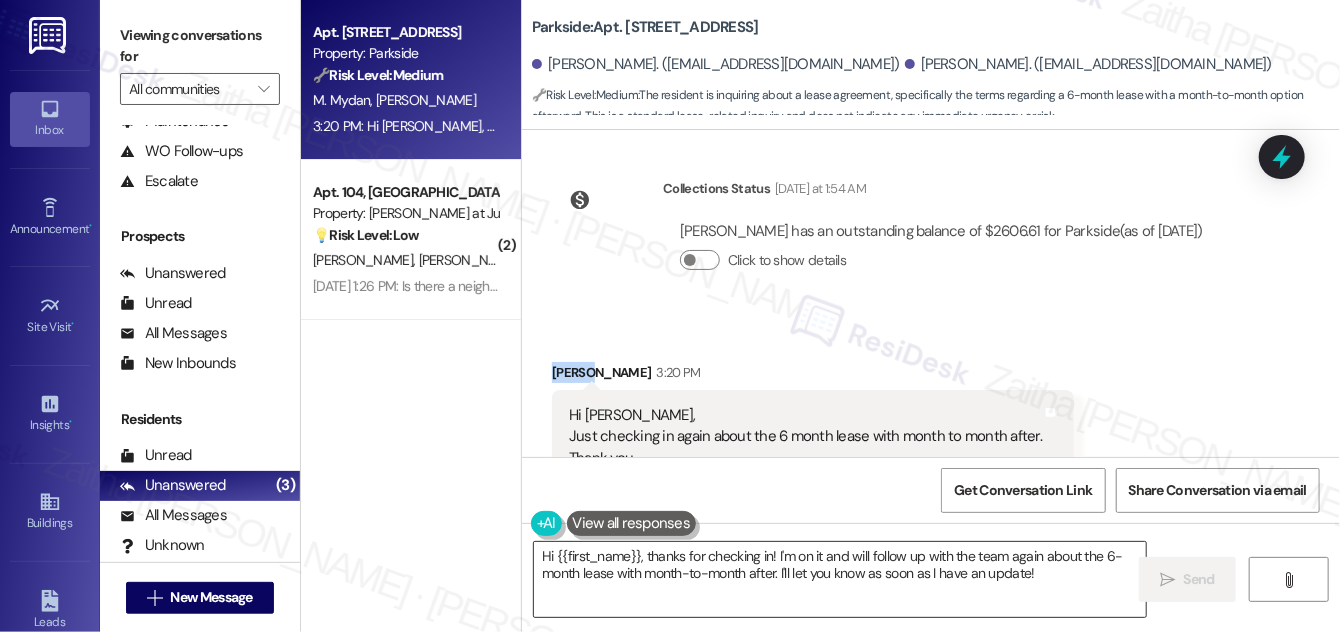 copy on "[PERSON_NAME]" 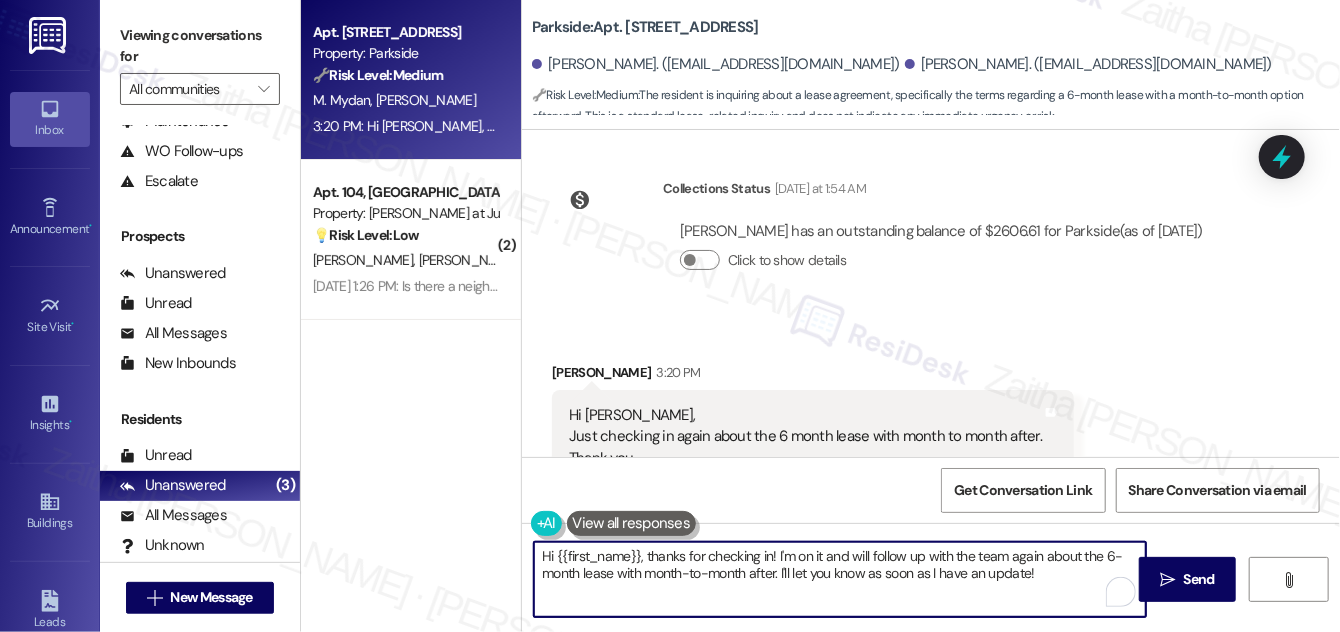 click on "Hi {{first_name}}, thanks for checking in! I'm on it and will follow up with the team again about the 6-month lease with month-to-month after. I'll let you know as soon as I have an update!" at bounding box center (840, 579) 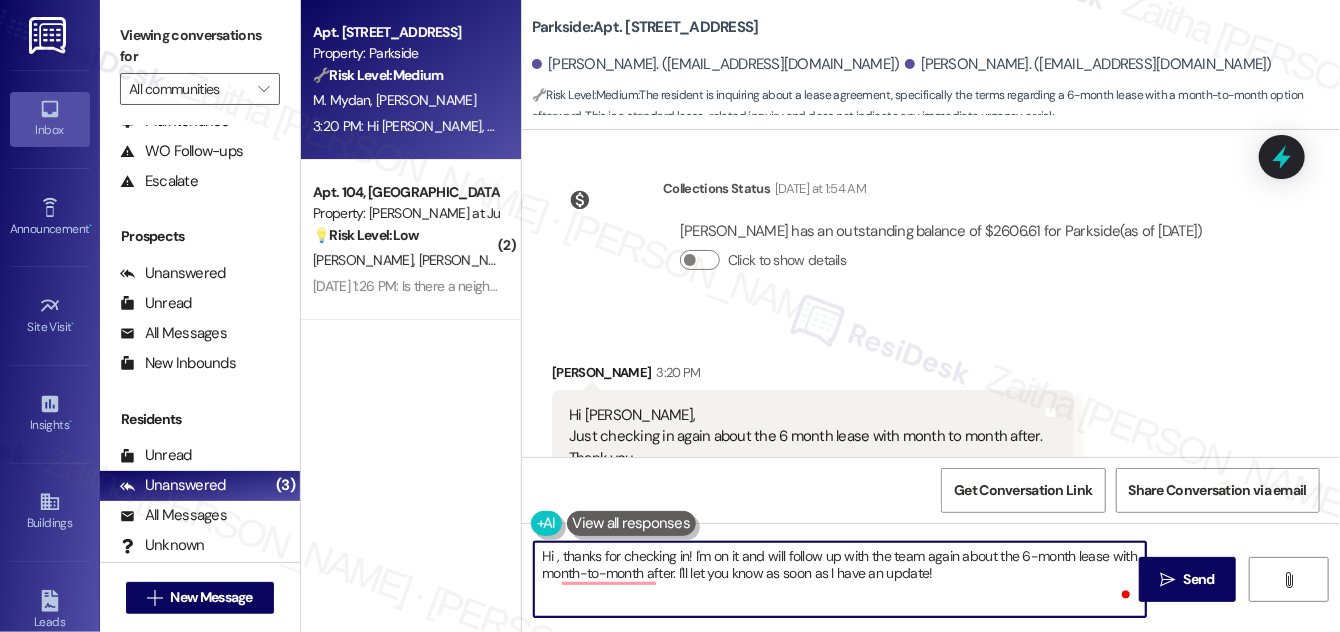 paste on "[PERSON_NAME]" 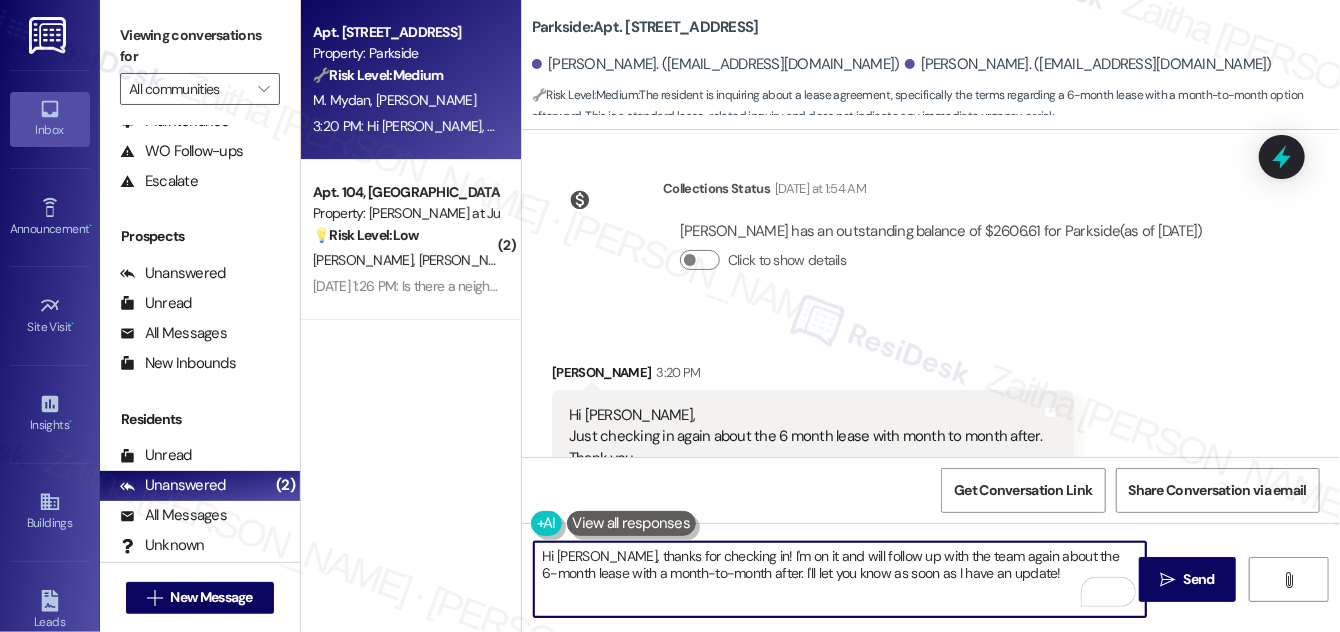 click on "Hi [PERSON_NAME], thanks for checking in! I'm on it and will follow up with the team again about the 6-month lease with a month-to-month after. I'll let you know as soon as I have an update!" at bounding box center (840, 579) 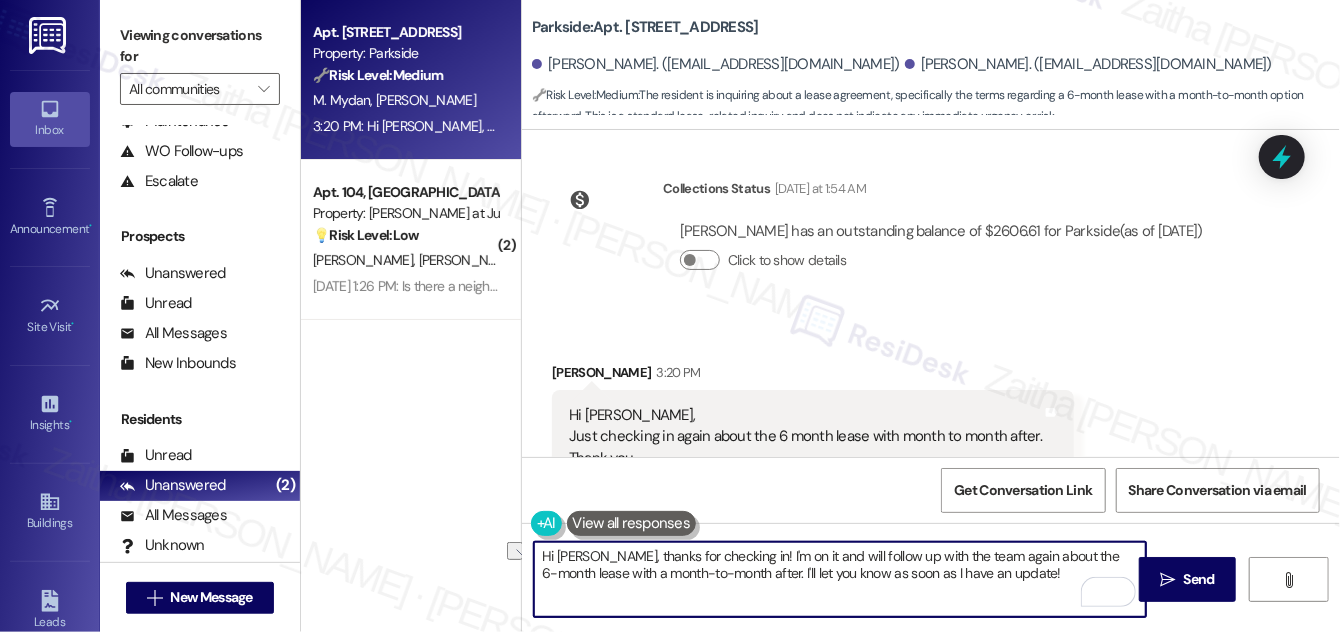 drag, startPoint x: 717, startPoint y: 569, endPoint x: 986, endPoint y: 580, distance: 269.22482 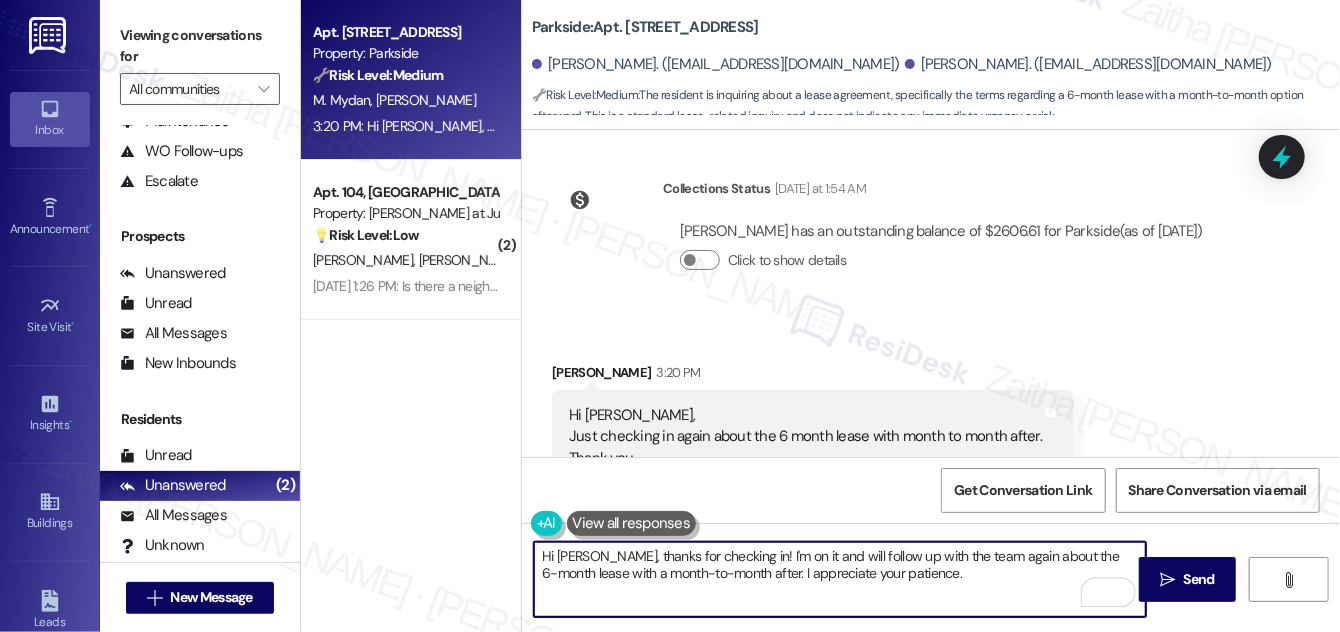 click on "Hi [PERSON_NAME], thanks for checking in! I'm on it and will follow up with the team again about the 6-month lease with a month-to-month after. I appreciate your patience." at bounding box center (840, 579) 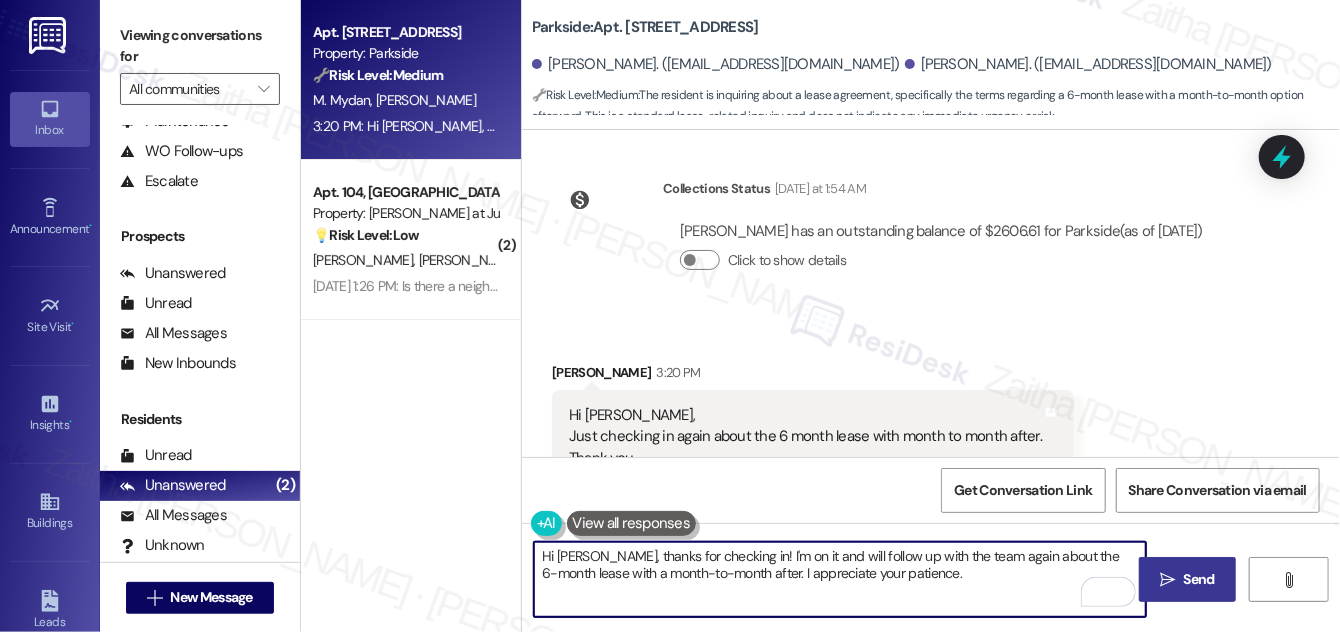 type on "Hi [PERSON_NAME], thanks for checking in! I'm on it and will follow up with the team again about the 6-month lease with a month-to-month after. I appreciate your patience." 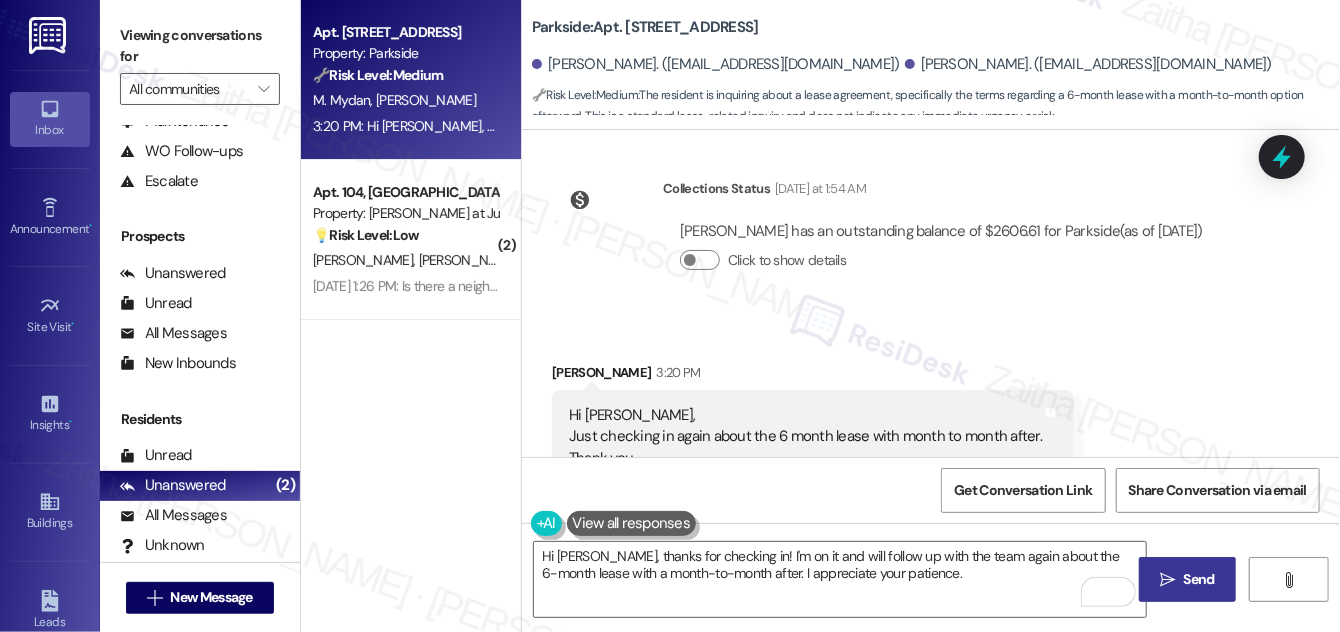 click on " Send" at bounding box center [1187, 579] 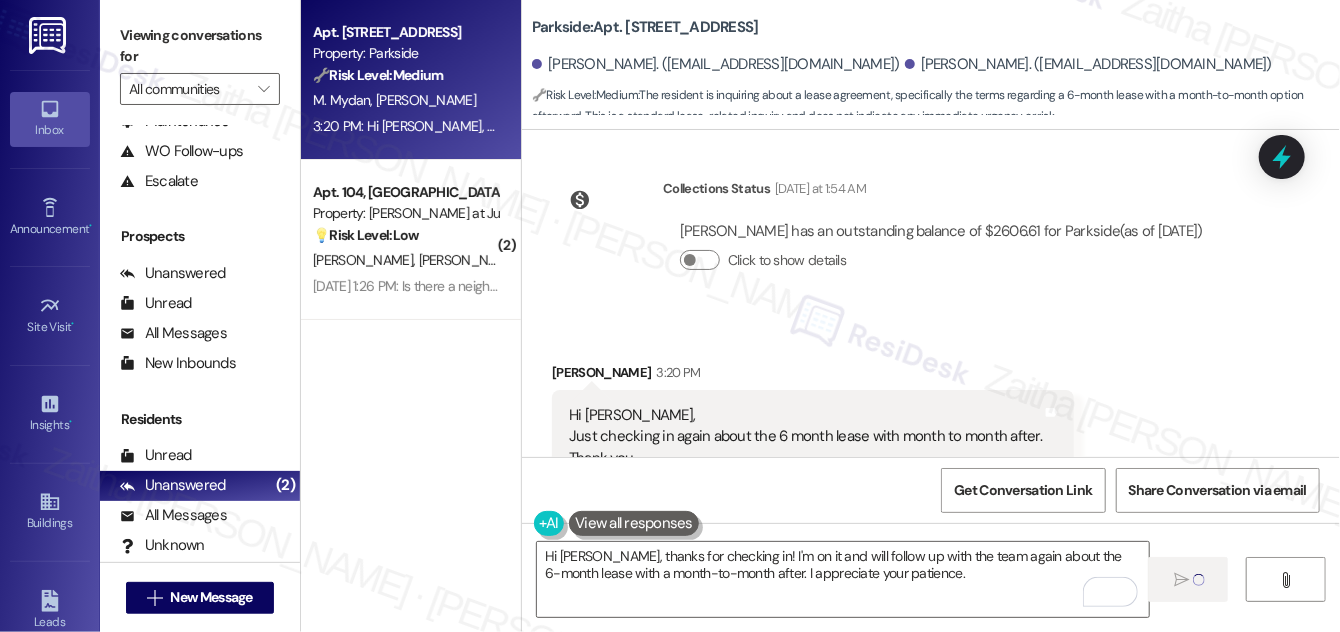 type 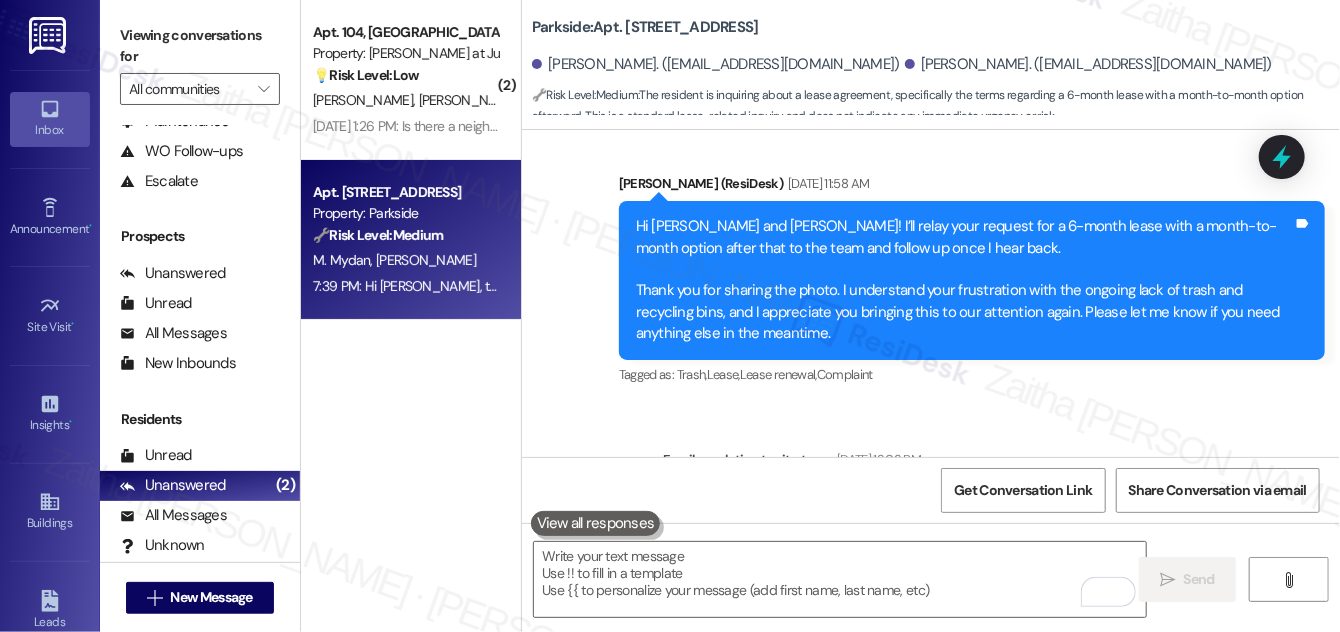 scroll, scrollTop: 11973, scrollLeft: 0, axis: vertical 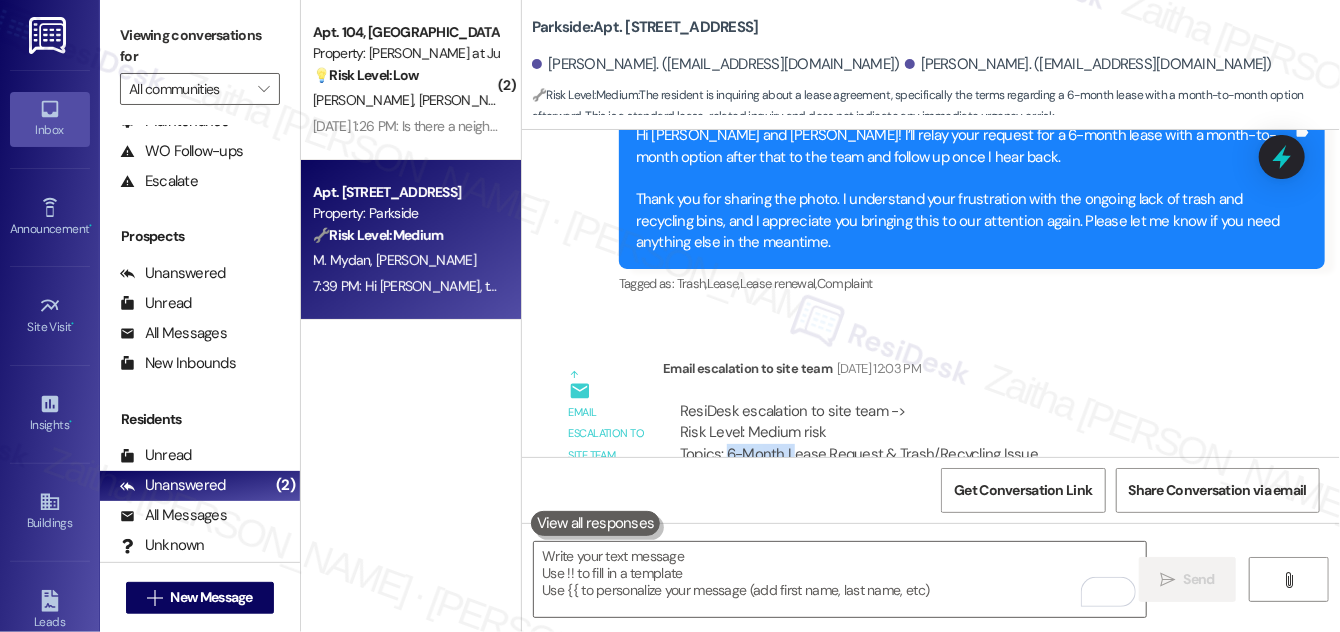 drag, startPoint x: 725, startPoint y: 323, endPoint x: 794, endPoint y: 321, distance: 69.02898 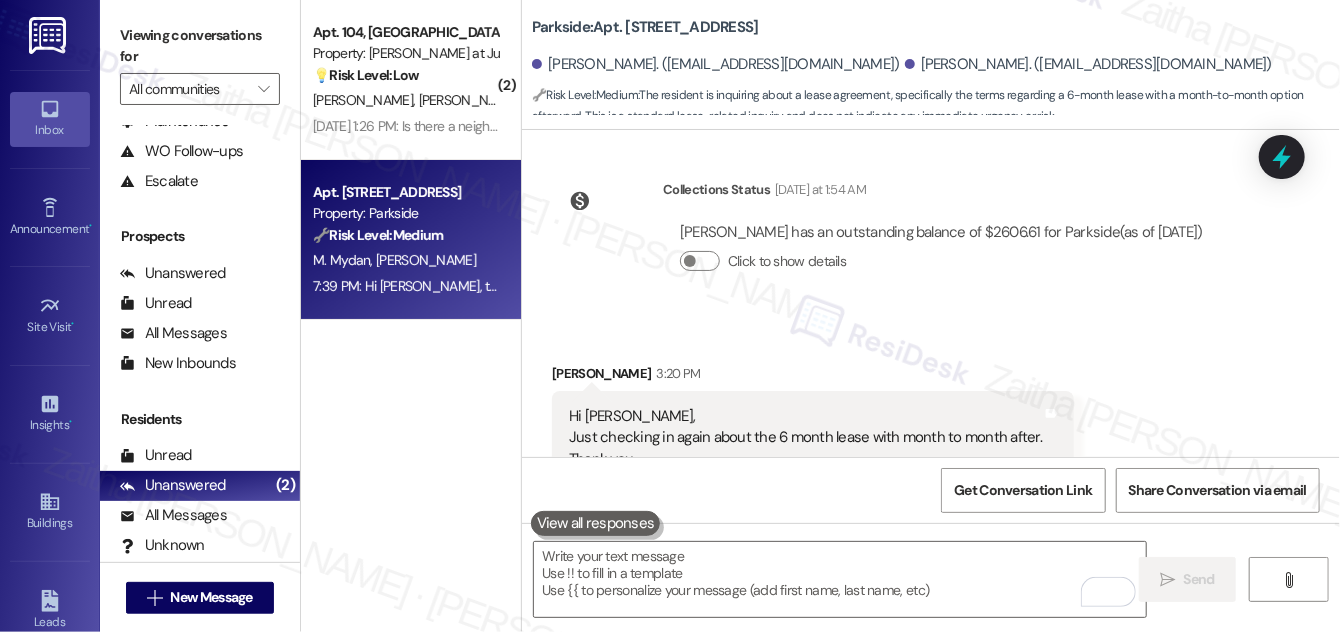 scroll, scrollTop: 14589, scrollLeft: 0, axis: vertical 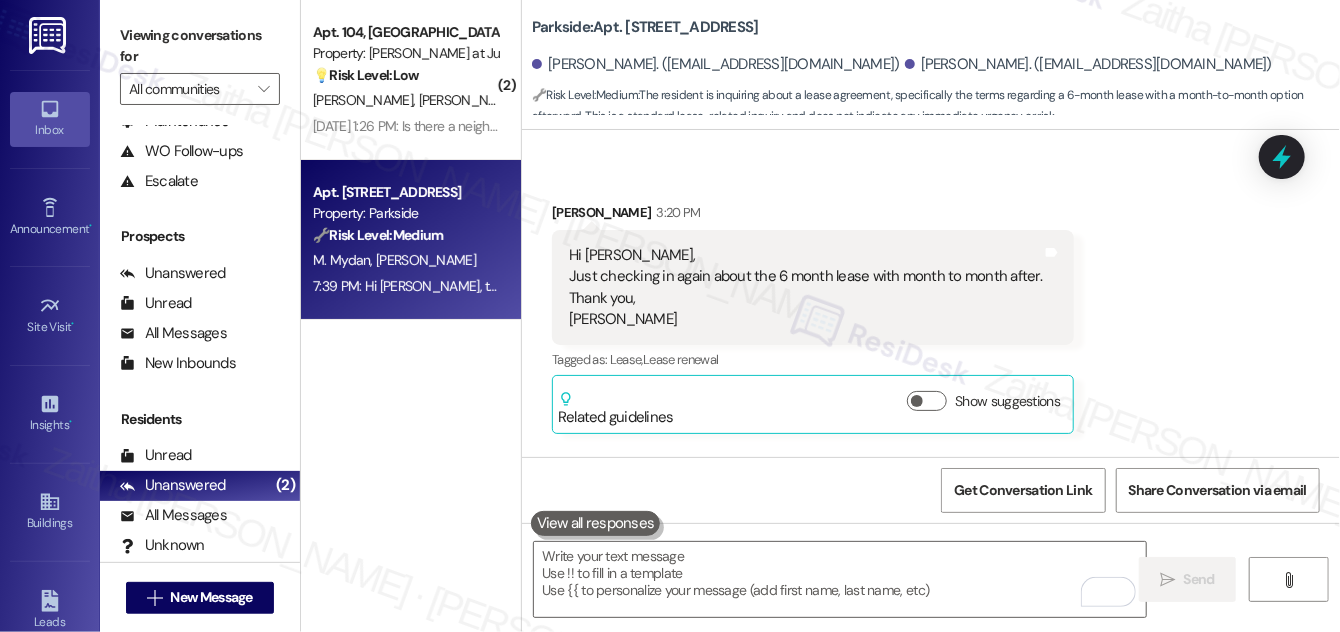 drag, startPoint x: 1179, startPoint y: 391, endPoint x: 820, endPoint y: 418, distance: 360.0139 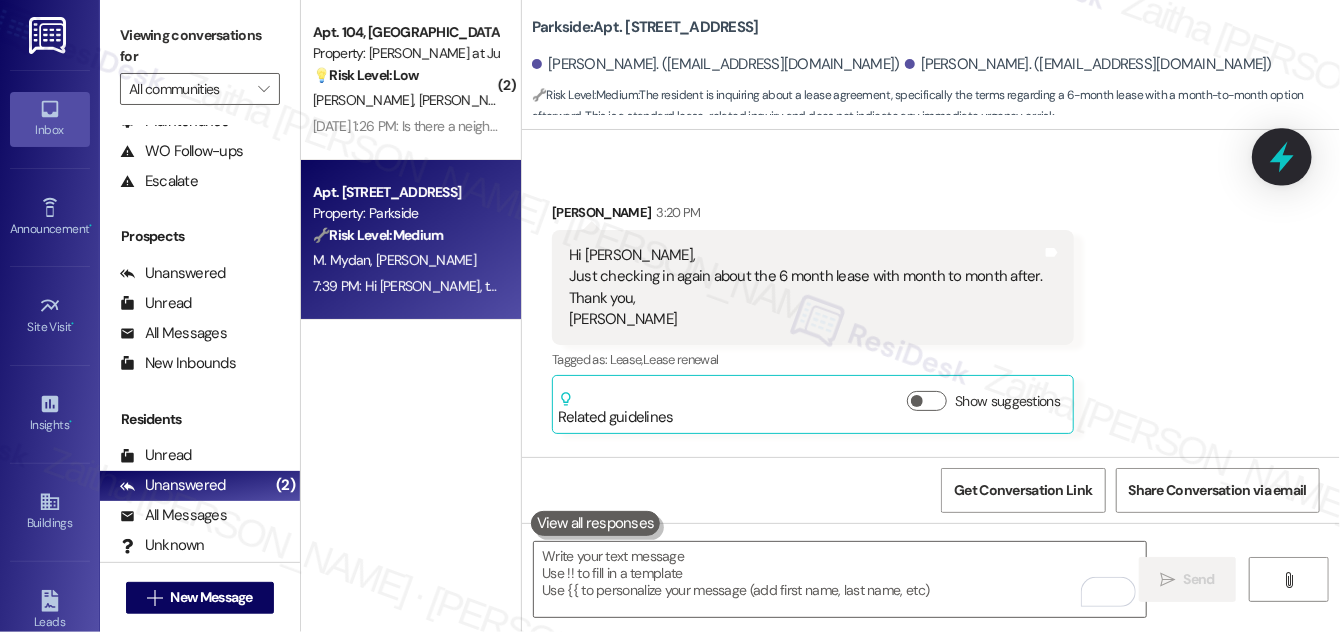 click 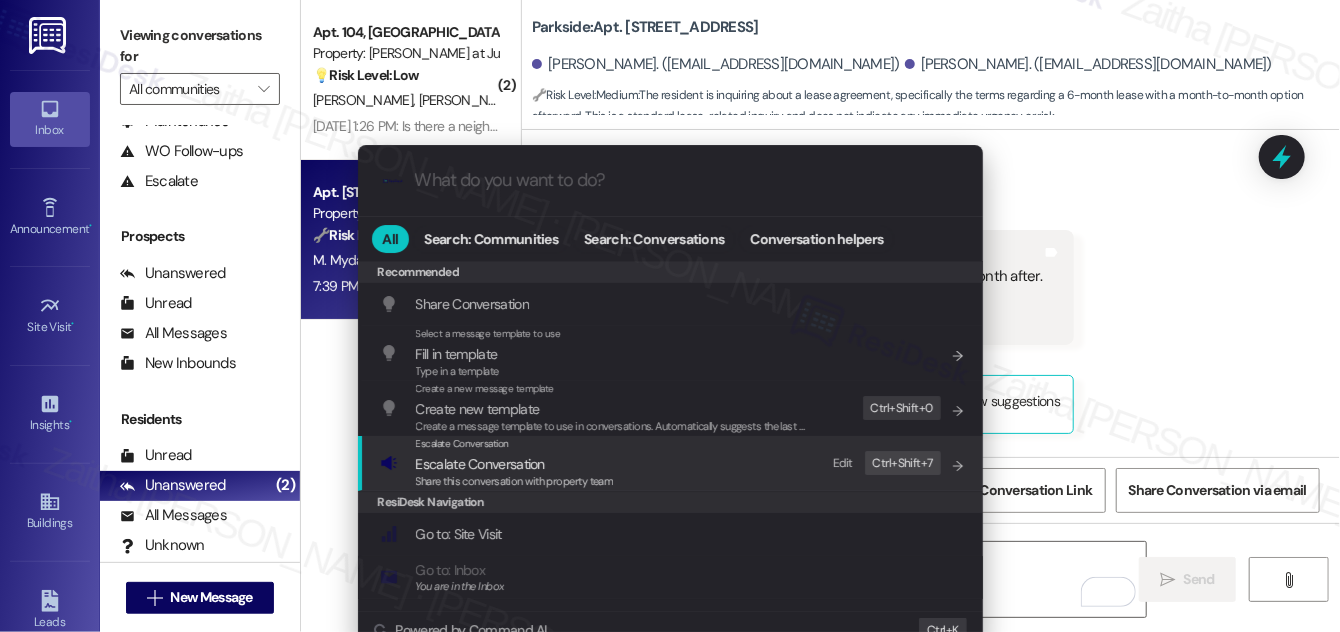 click on "Escalate Conversation" at bounding box center (480, 464) 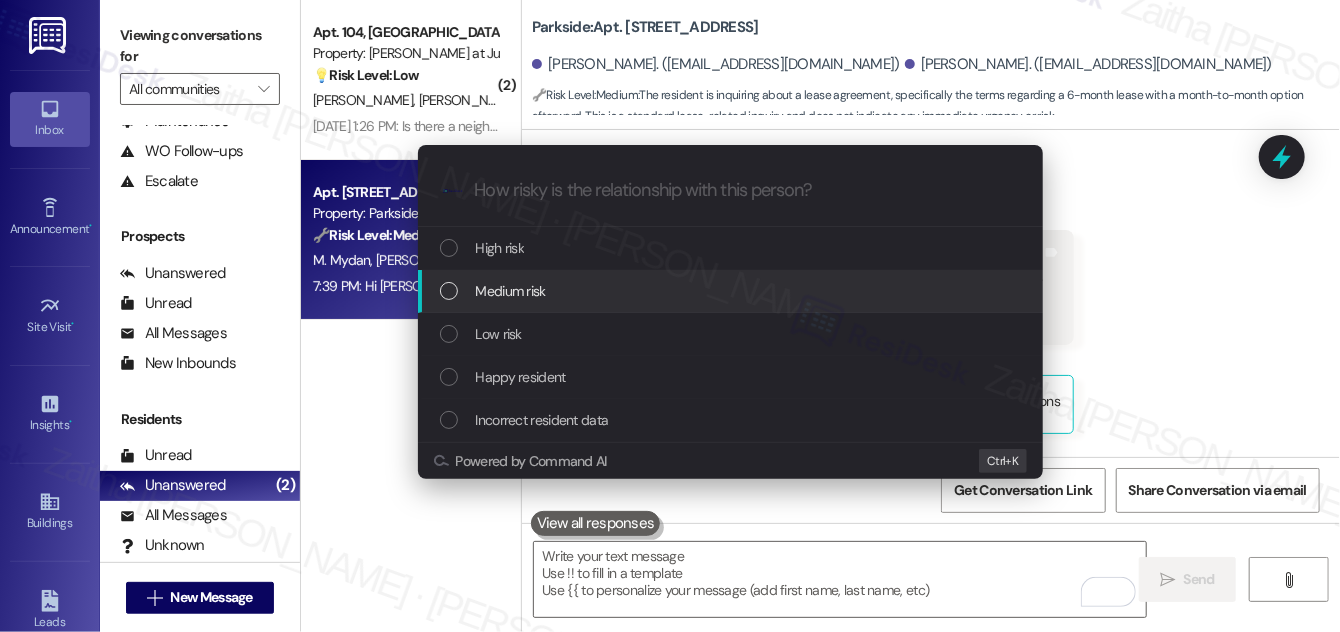 click on "Medium risk" at bounding box center [511, 291] 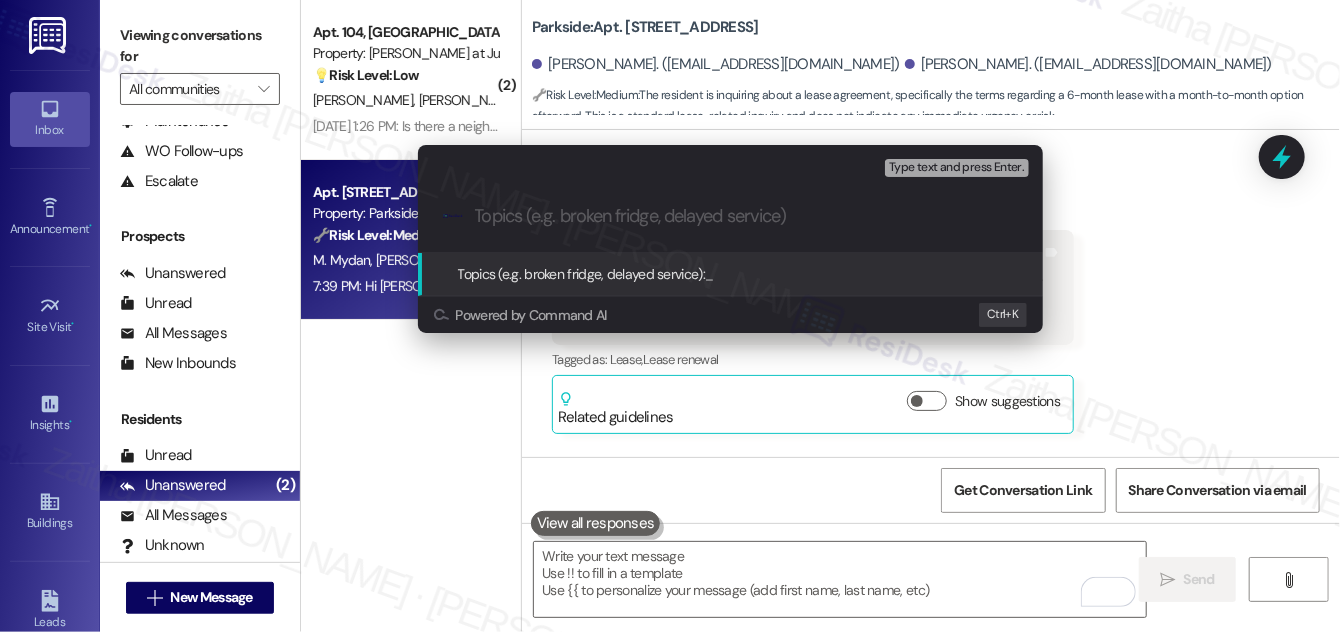 paste on "6-month lease with a month-to-month after." 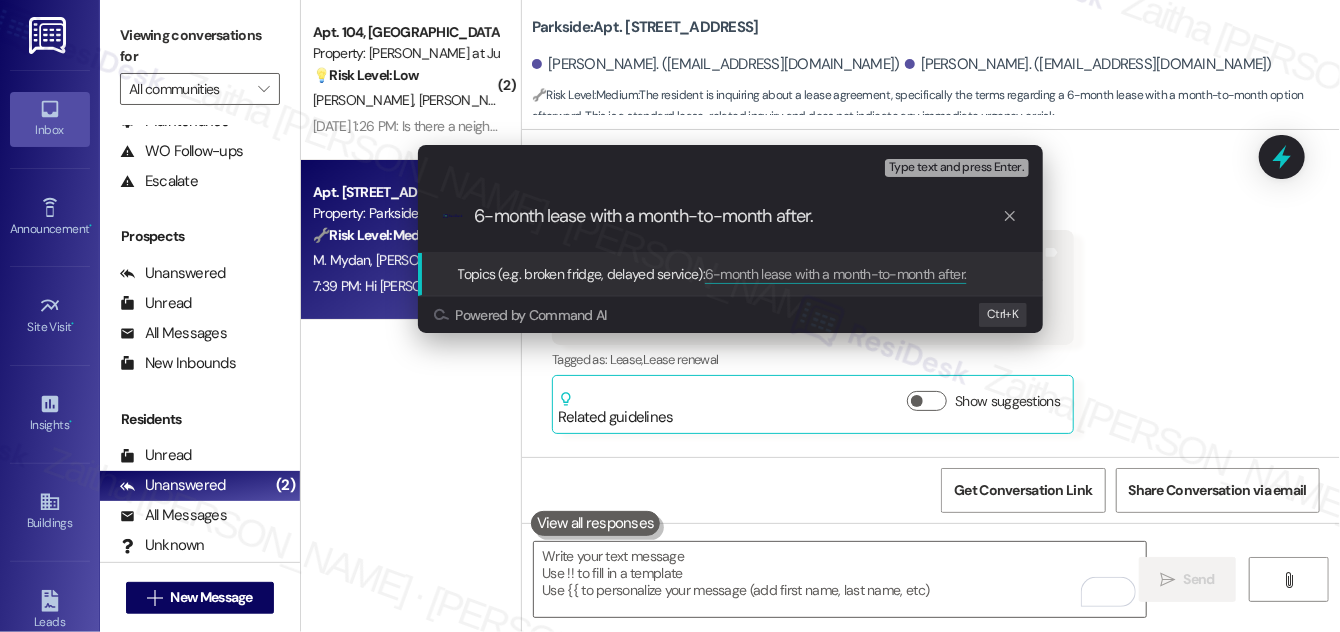 click on "6-month lease with a month-to-month after." at bounding box center (738, 216) 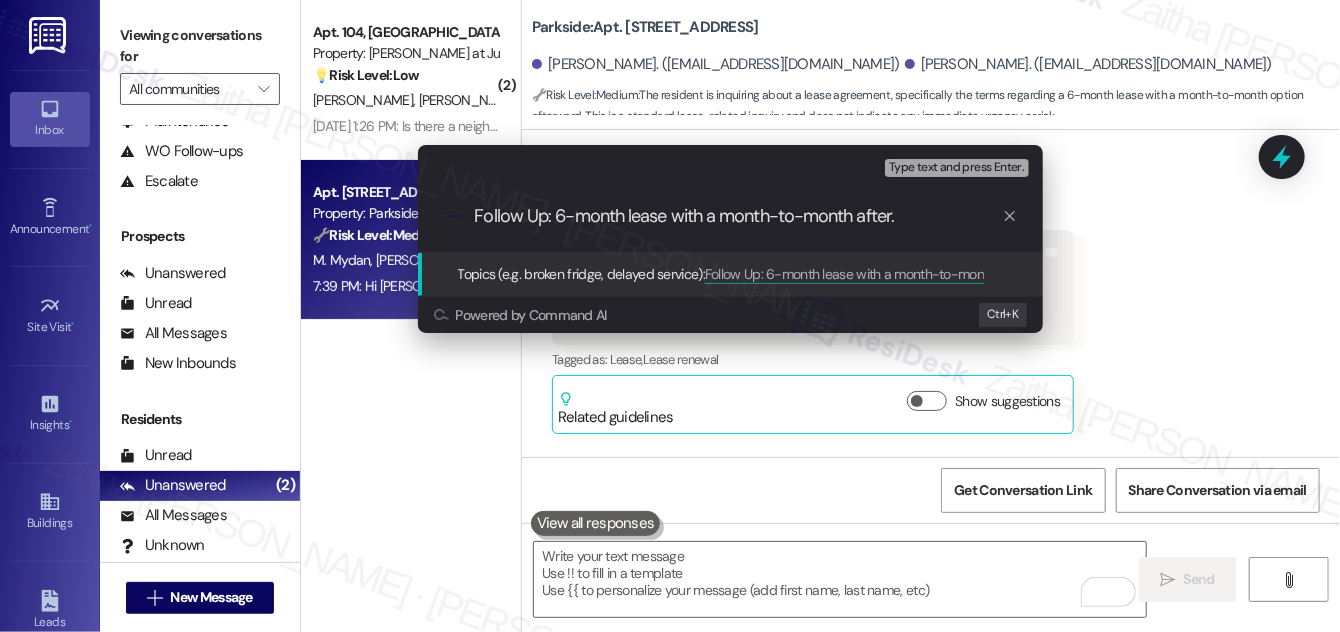 click on "Follow Up: 6-month lease with a month-to-month after." at bounding box center [738, 216] 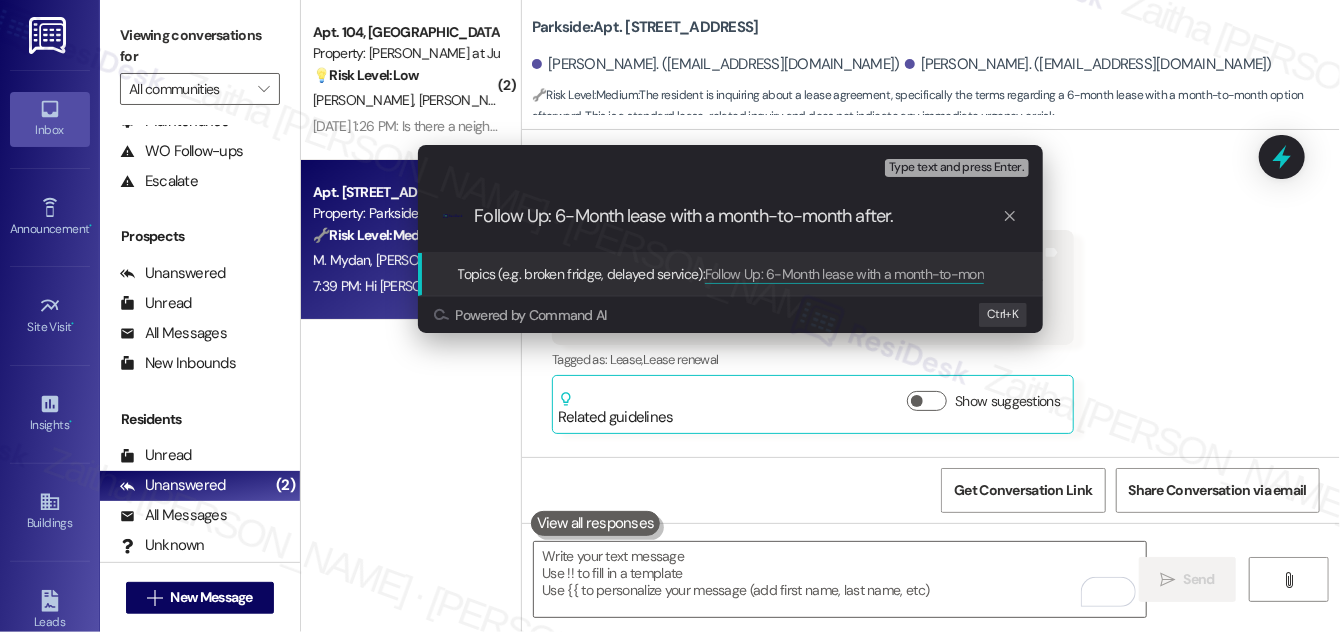 click on "Follow Up: 6-Month lease with a month-to-month after." at bounding box center [738, 216] 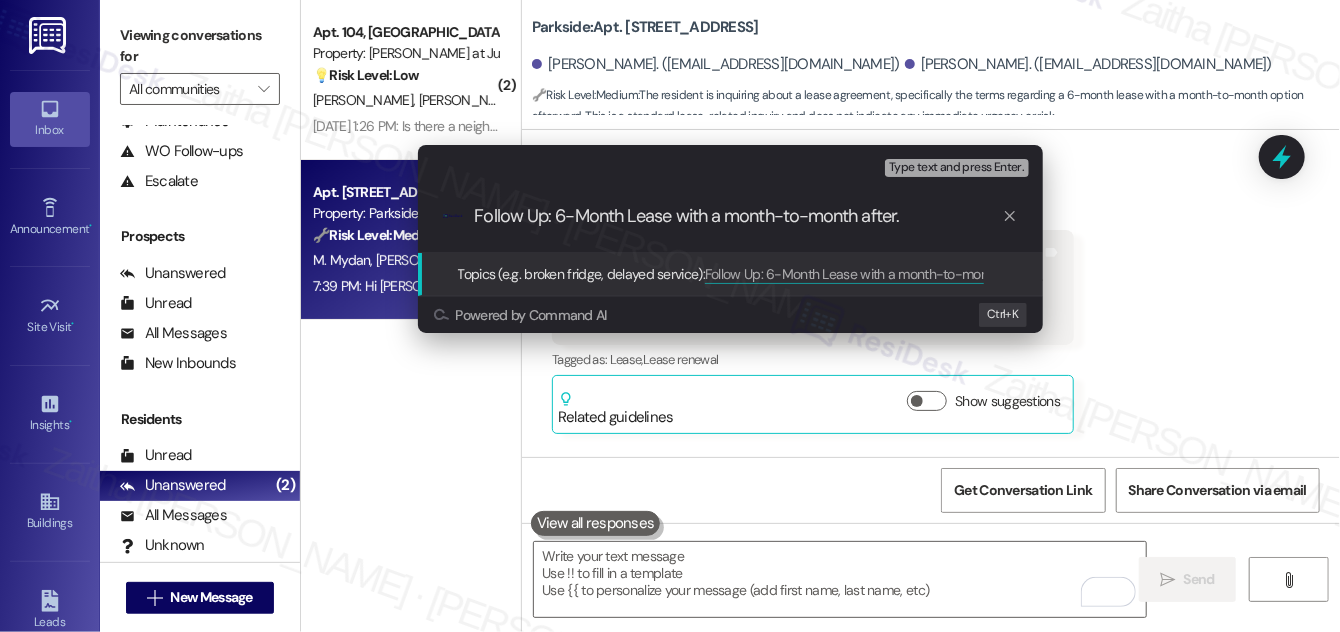 click on "Follow Up: 6-Month Lease with a month-to-month after." at bounding box center (738, 216) 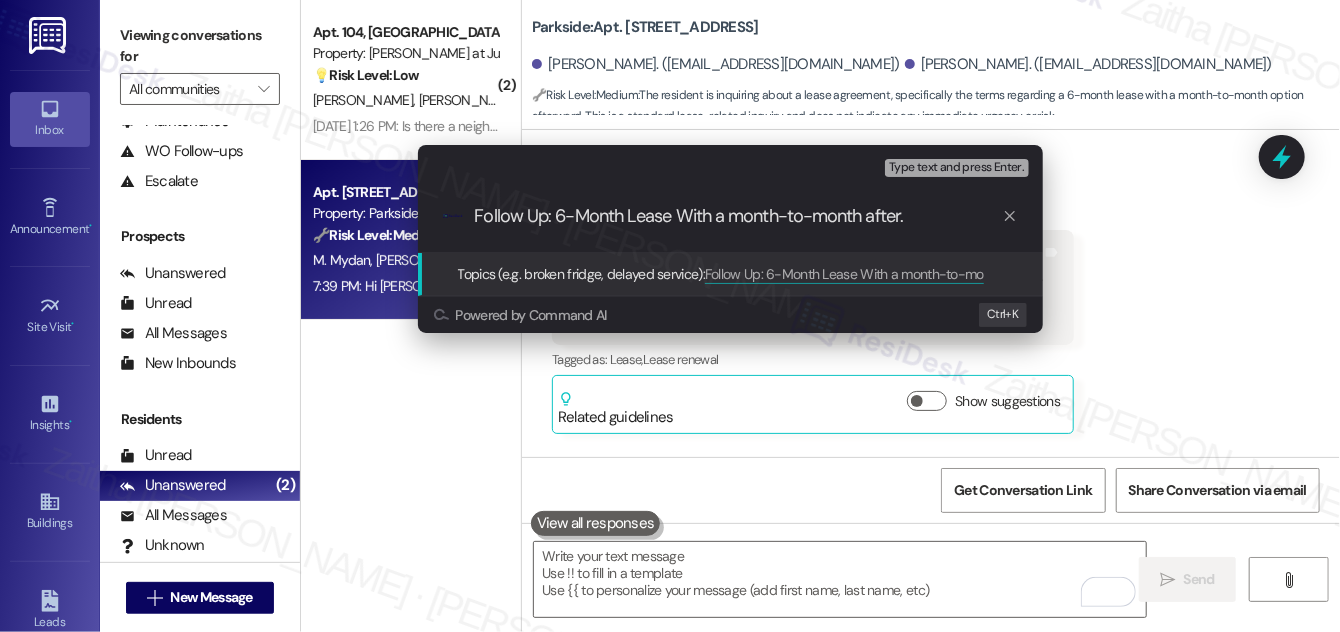 click on "Follow Up: 6-Month Lease With a month-to-month after." at bounding box center [738, 216] 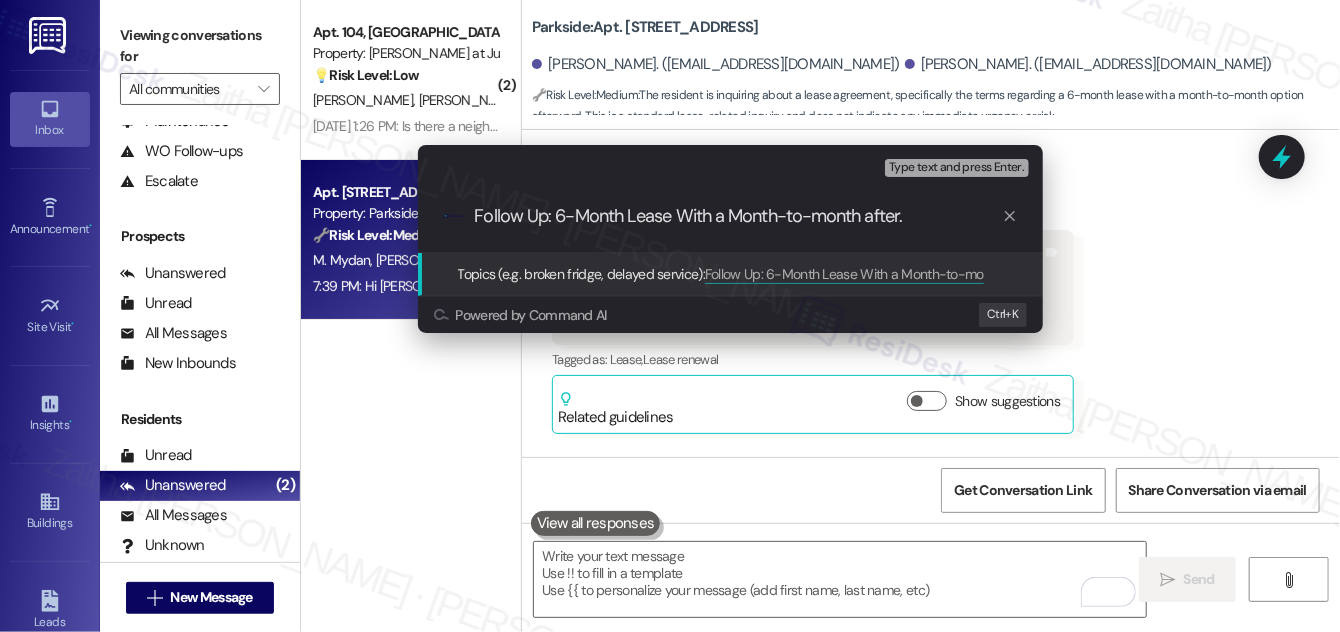 click on "Follow Up: 6-Month Lease With a Month-to-month after." at bounding box center [738, 216] 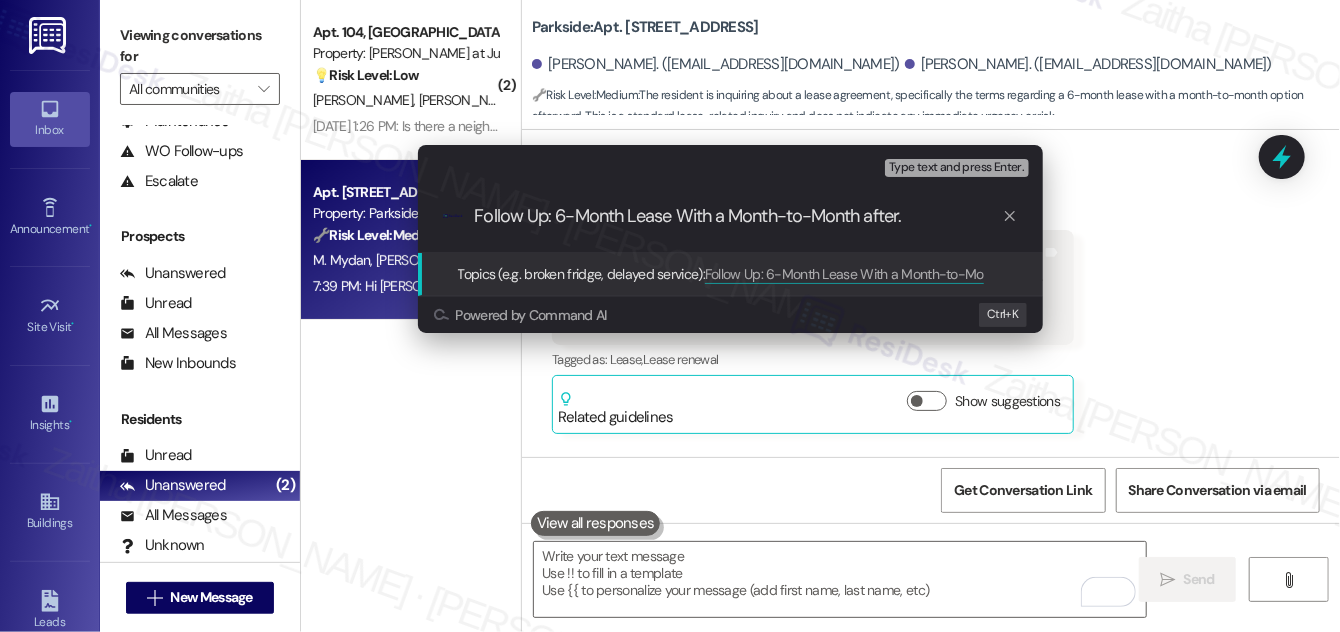 click on "Follow Up: 6-Month Lease With a Month-to-Month after." at bounding box center (738, 216) 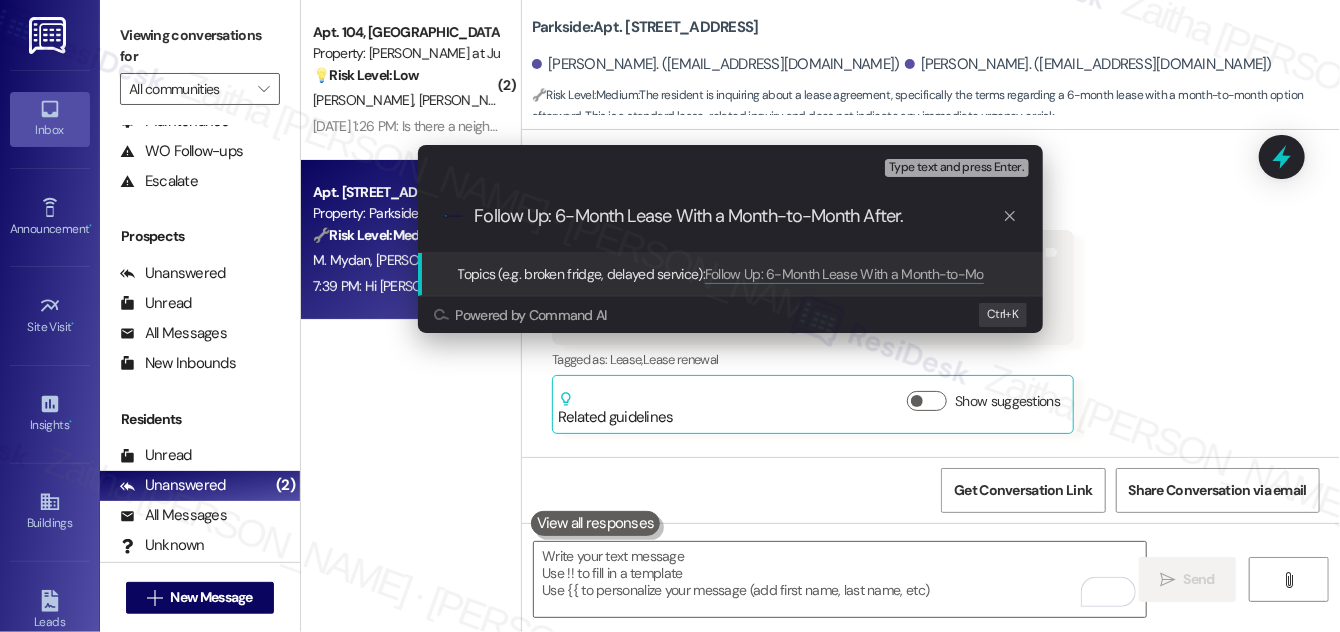 click on "Follow Up: 6-Month Lease With a Month-to-Month After." at bounding box center (738, 216) 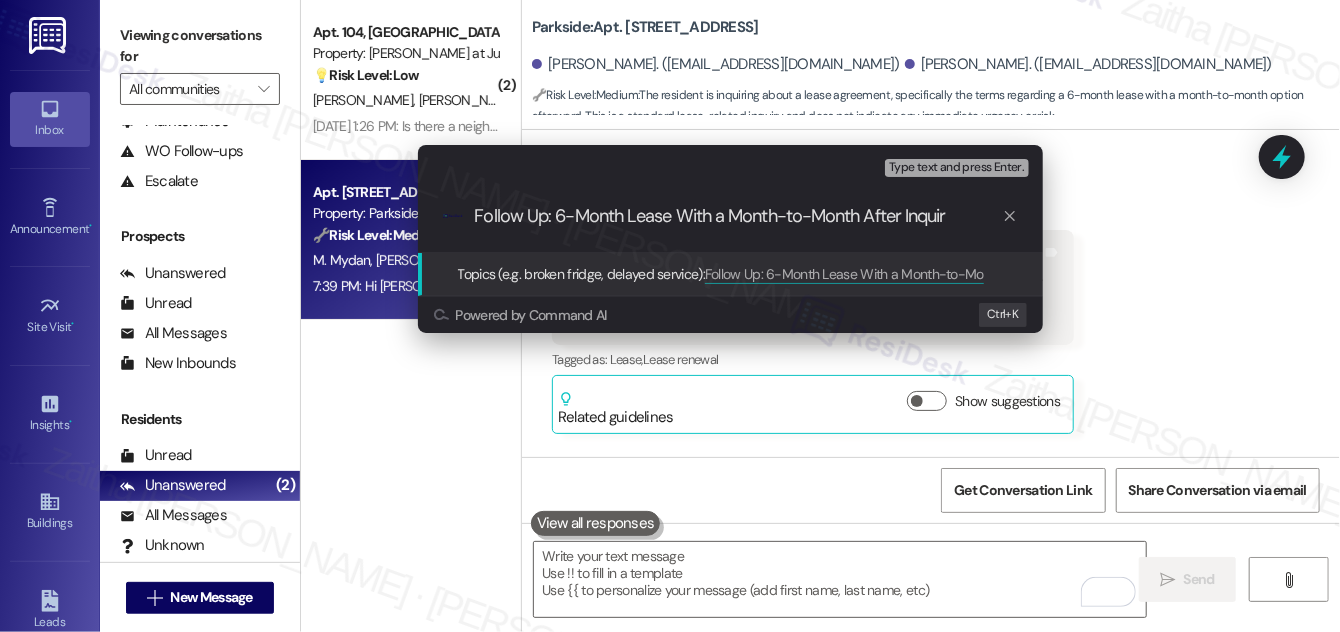 type on "Follow Up: 6-Month Lease With a Month-to-Month After Inquiry" 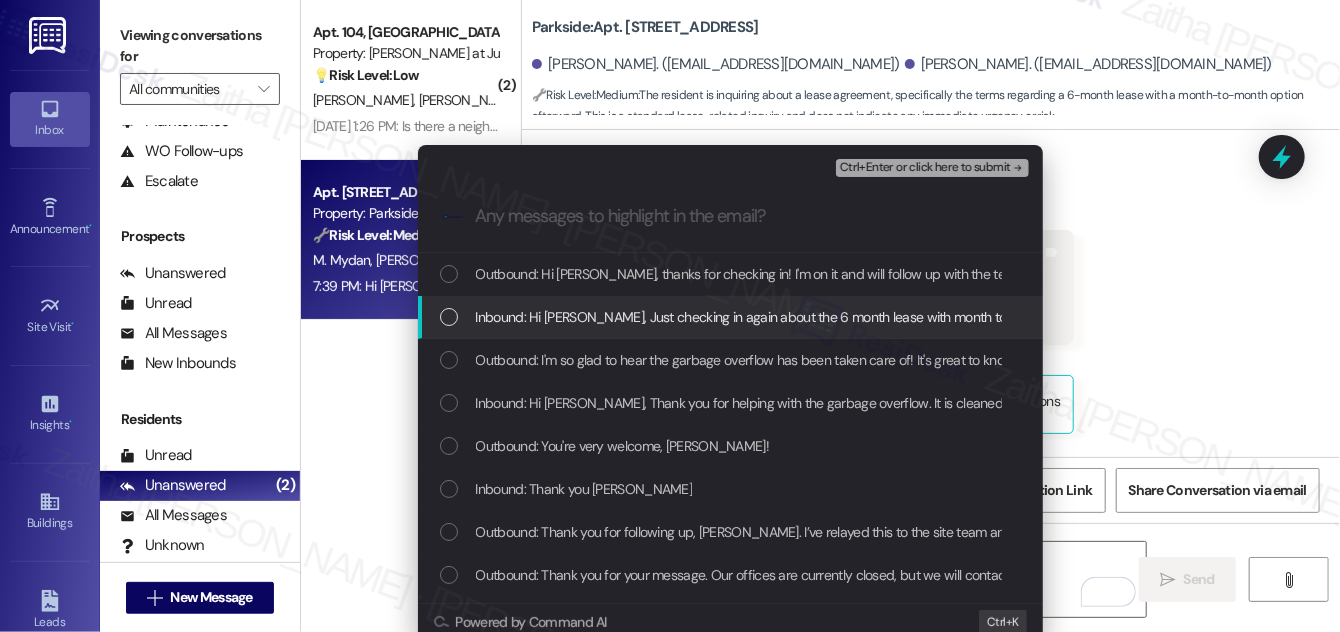 click on "Inbound: Hi [PERSON_NAME],
Just checking in again about the 6 month lease with month to month after.
Thank you,
[PERSON_NAME]" at bounding box center (732, 317) 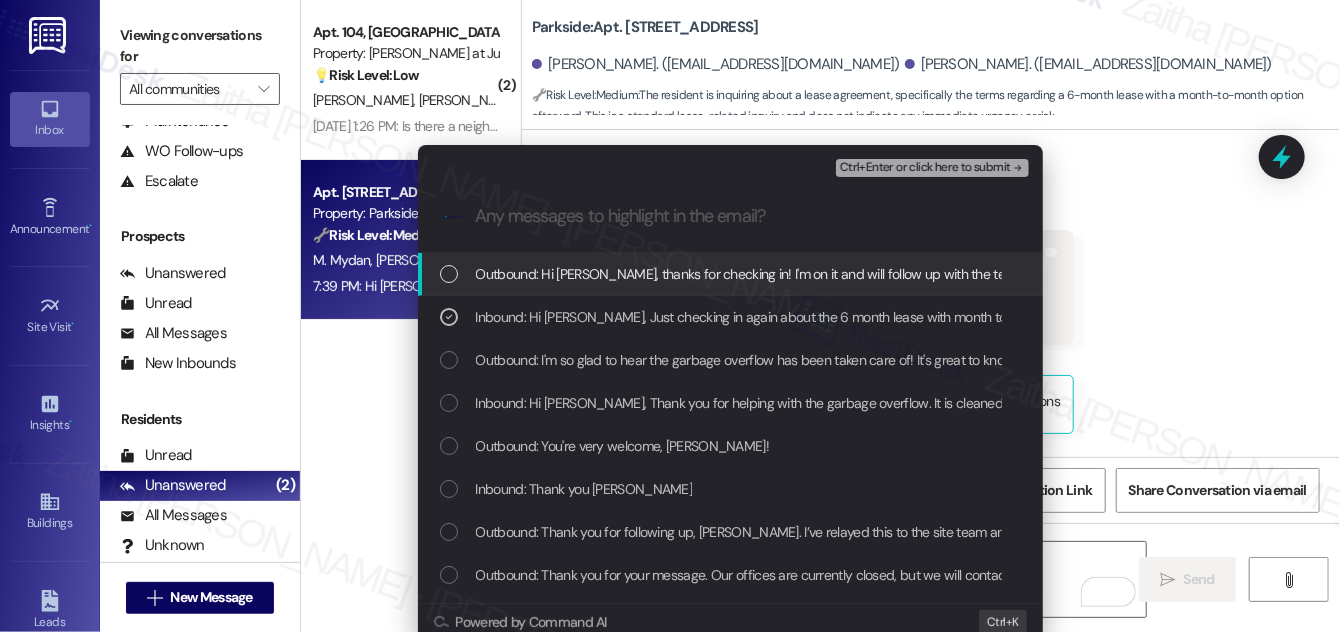 click on "Ctrl+Enter or click here to submit" at bounding box center [932, 168] 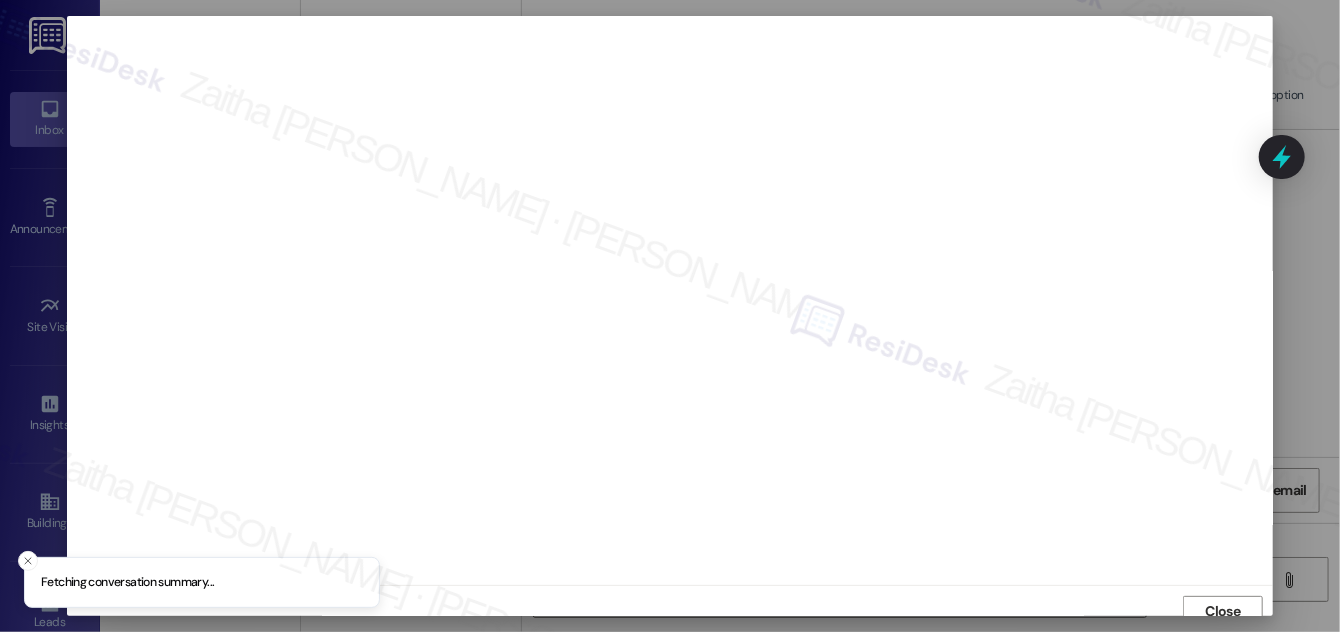 scroll, scrollTop: 11, scrollLeft: 0, axis: vertical 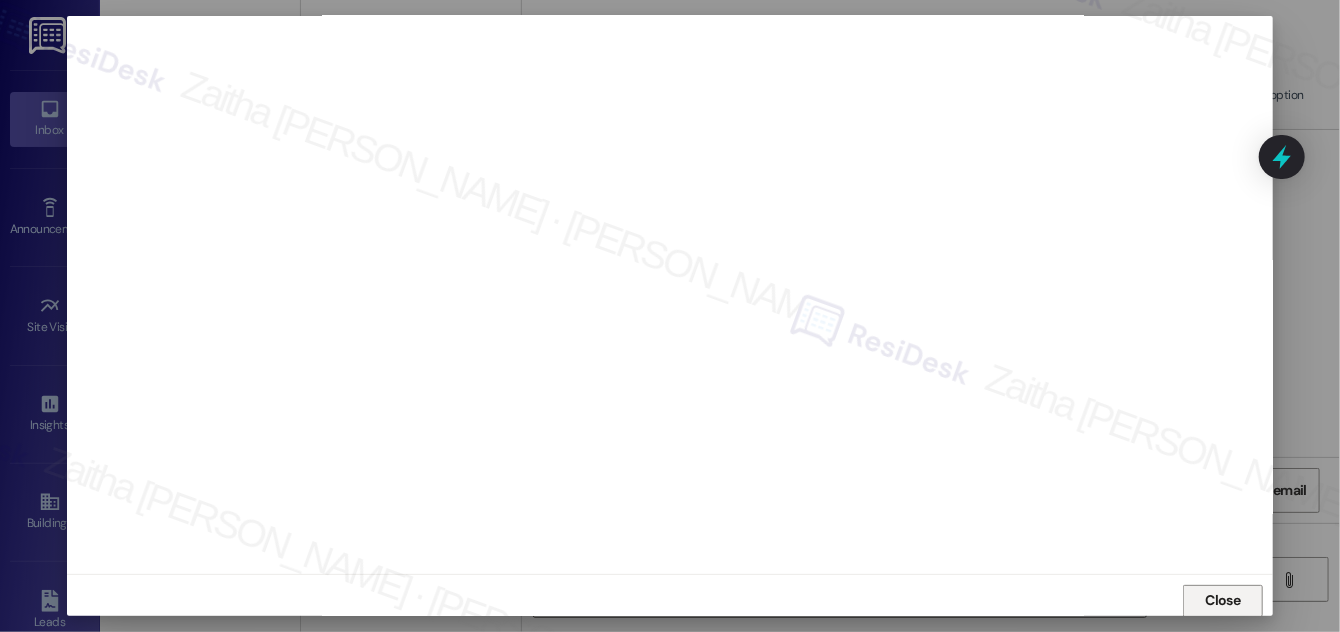 click on "Close" at bounding box center [1223, 600] 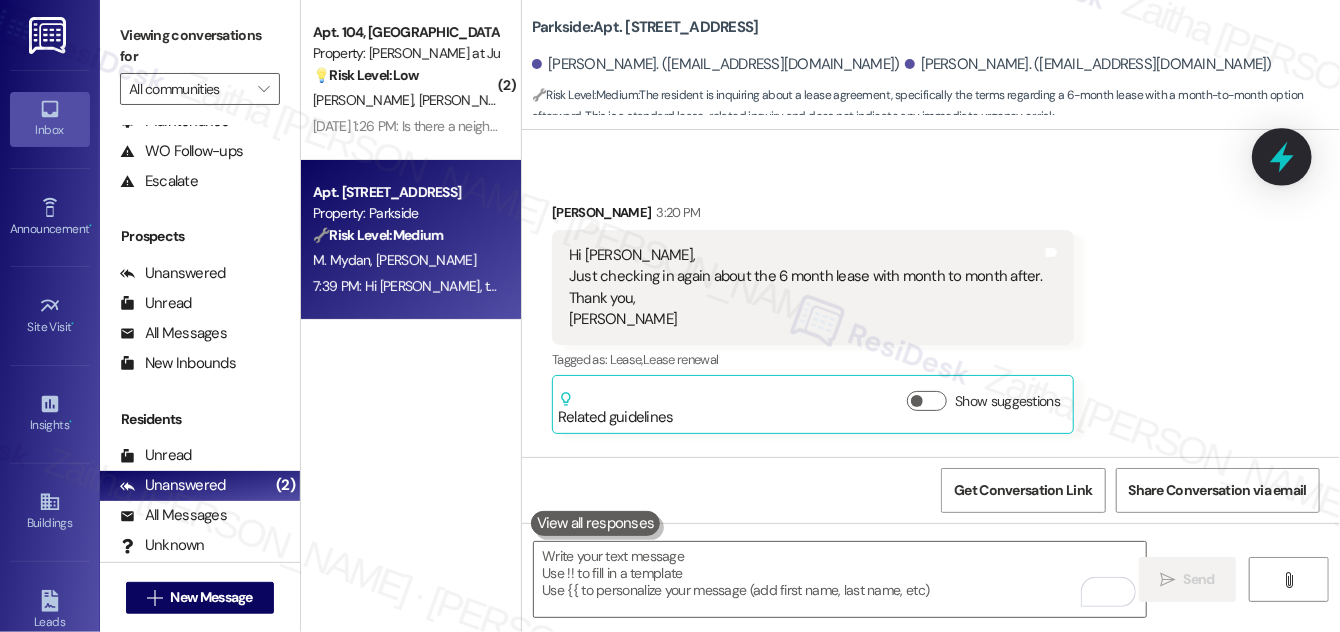 click 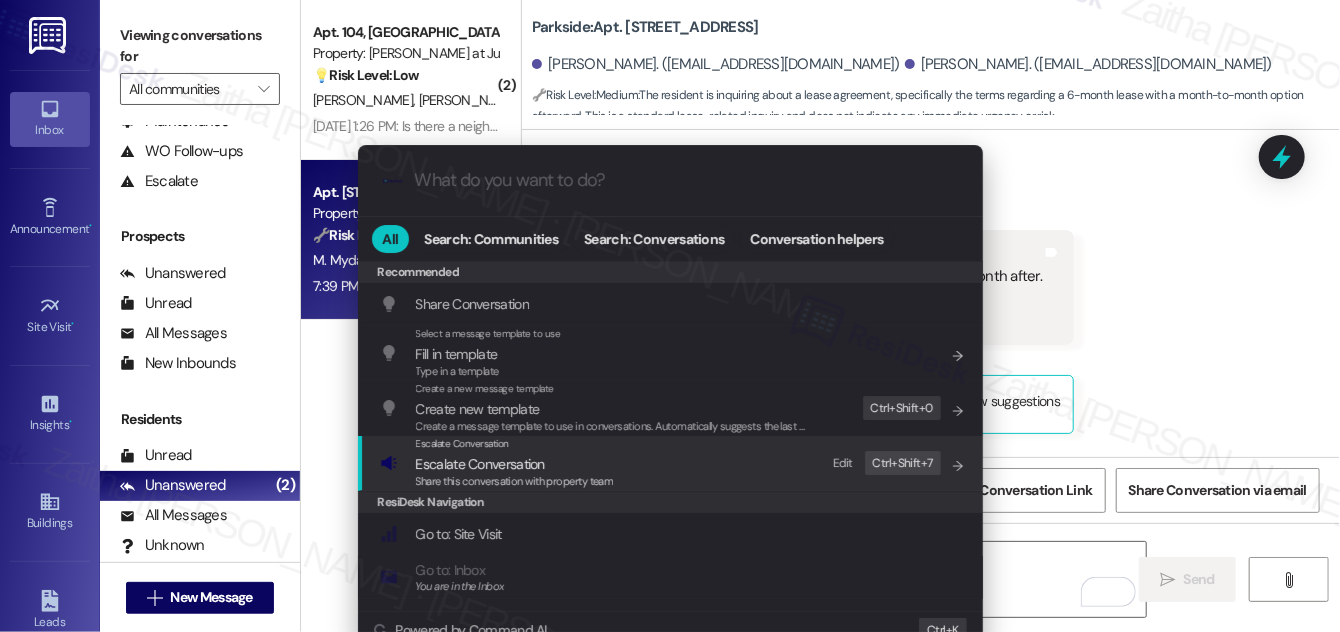 click on "Escalate Conversation" at bounding box center [480, 464] 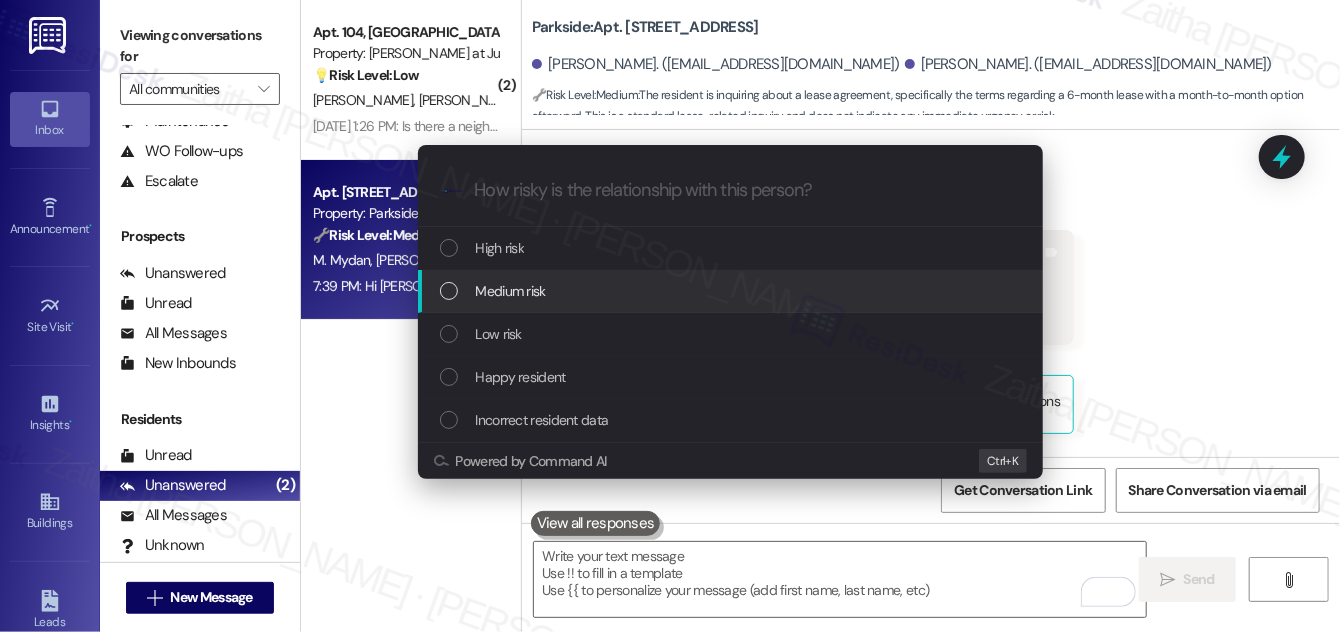 click on "Medium risk" at bounding box center [511, 291] 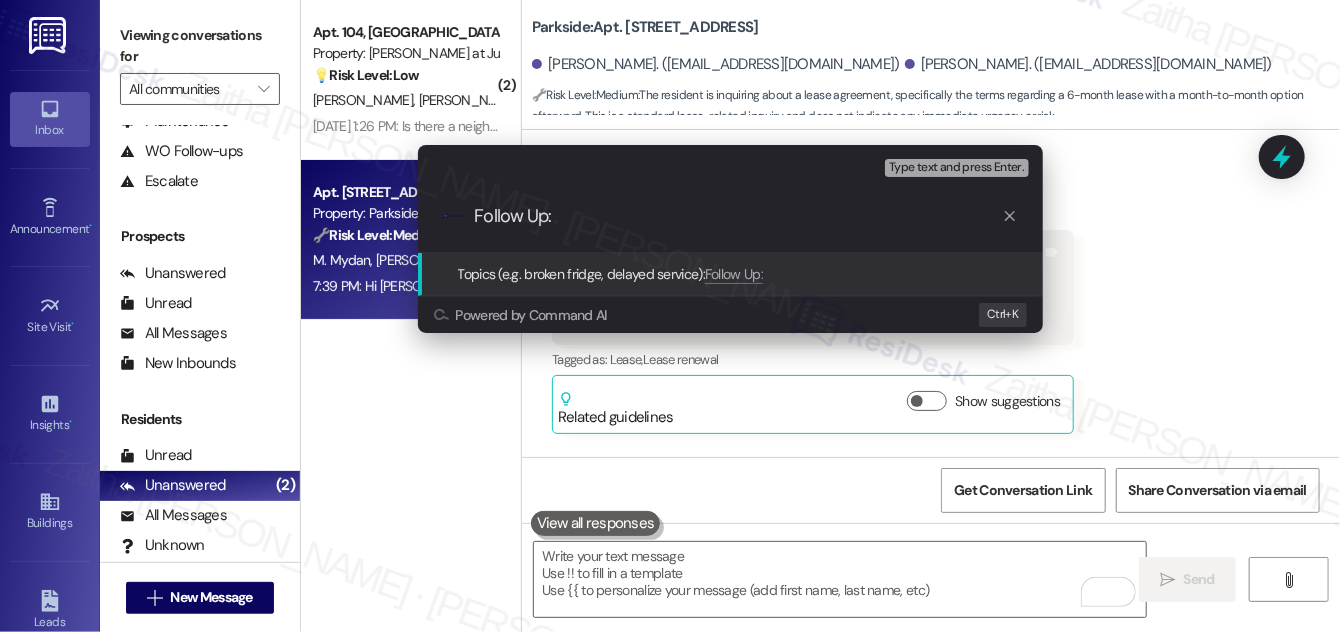 paste on "6-month lease with a month-to-month after." 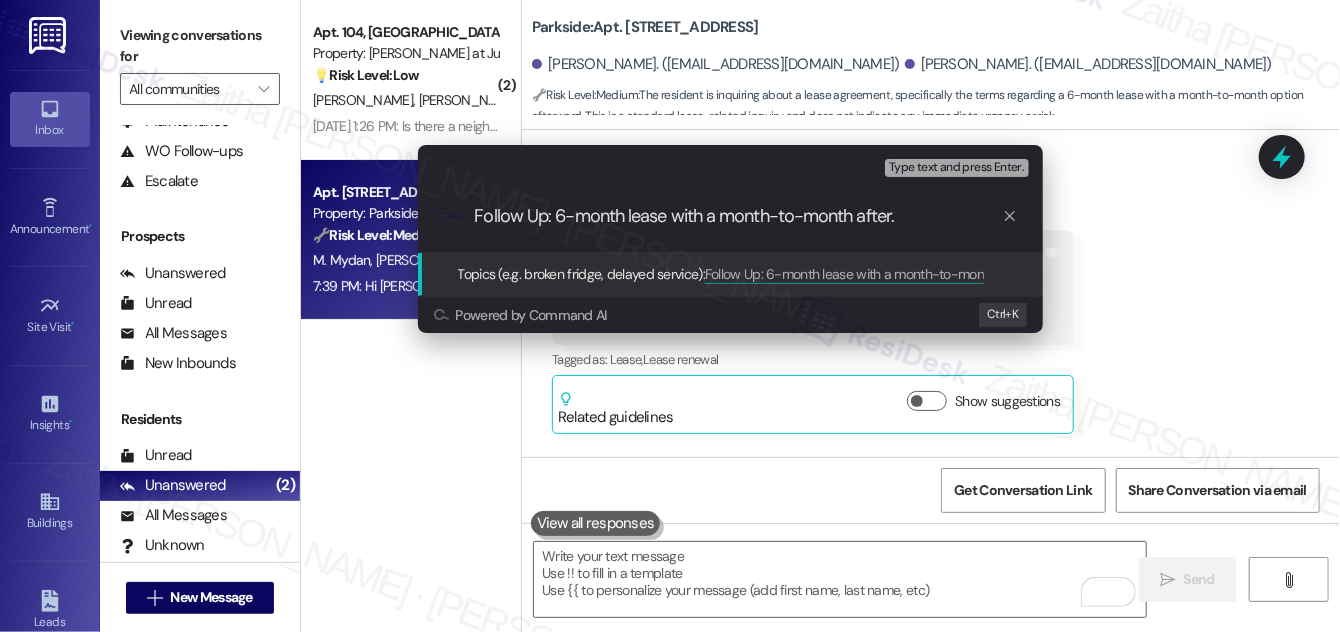 click on "Follow Up: 6-month lease with a month-to-month after." at bounding box center [738, 216] 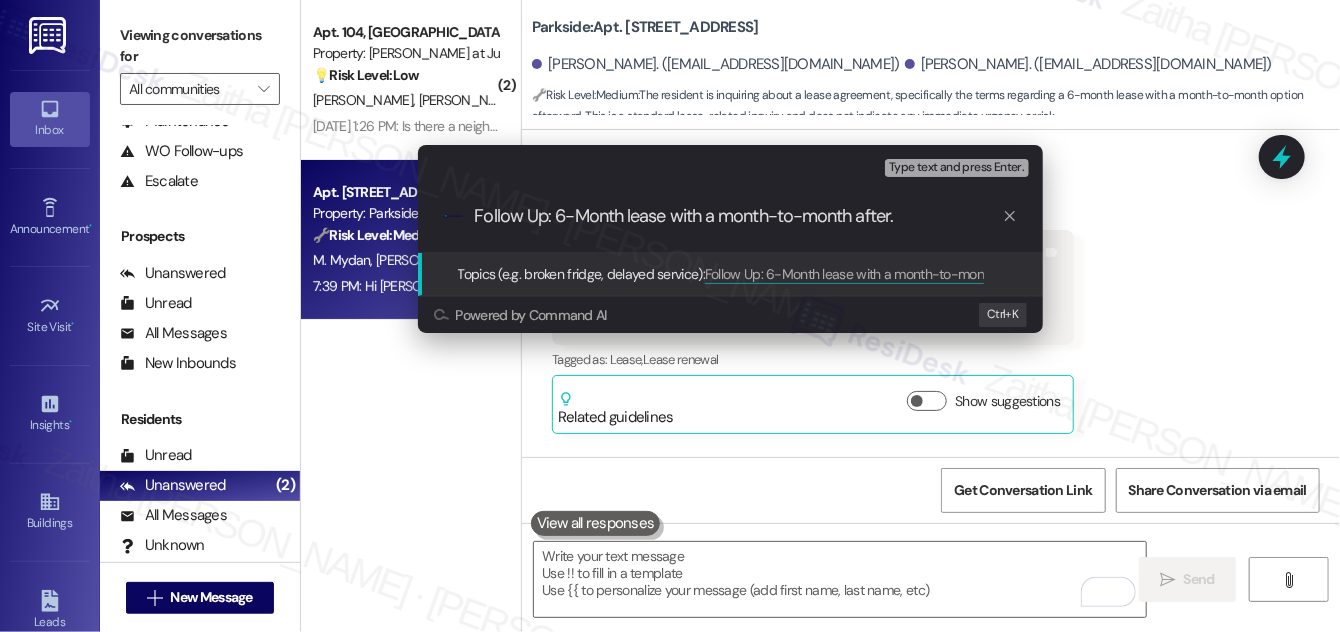 click on "Follow Up: 6-Month lease with a month-to-month after." at bounding box center [738, 216] 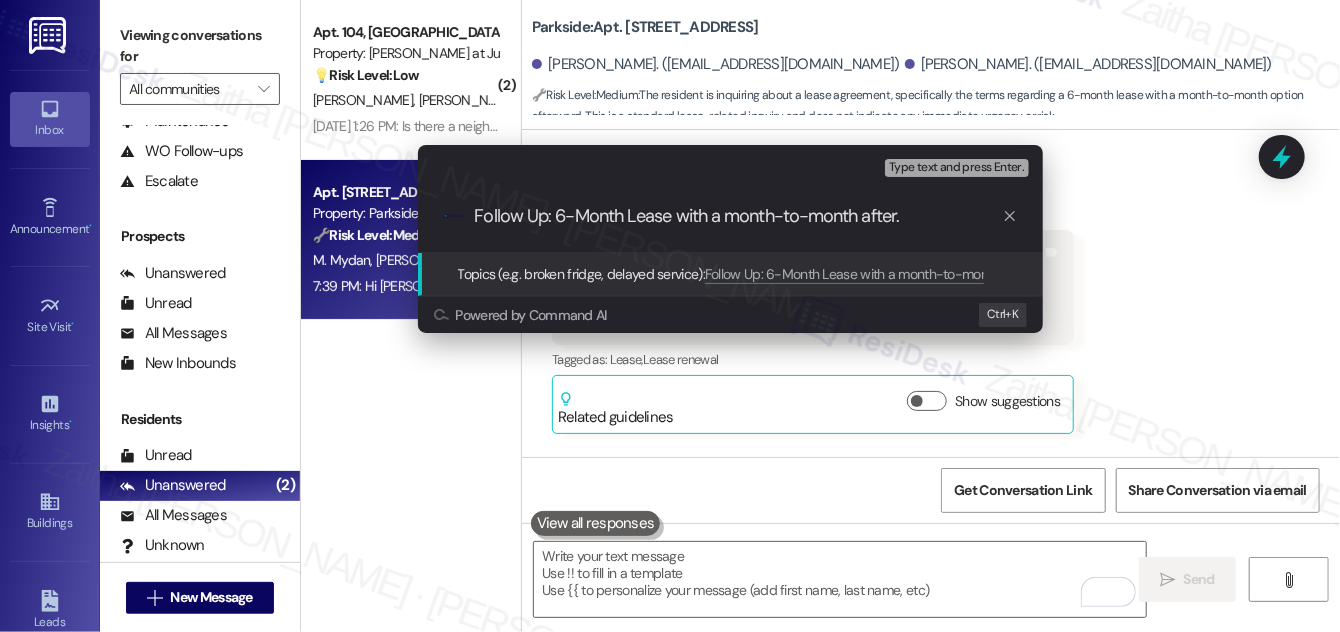 click on "Follow Up: 6-Month Lease with a month-to-month after." at bounding box center (738, 216) 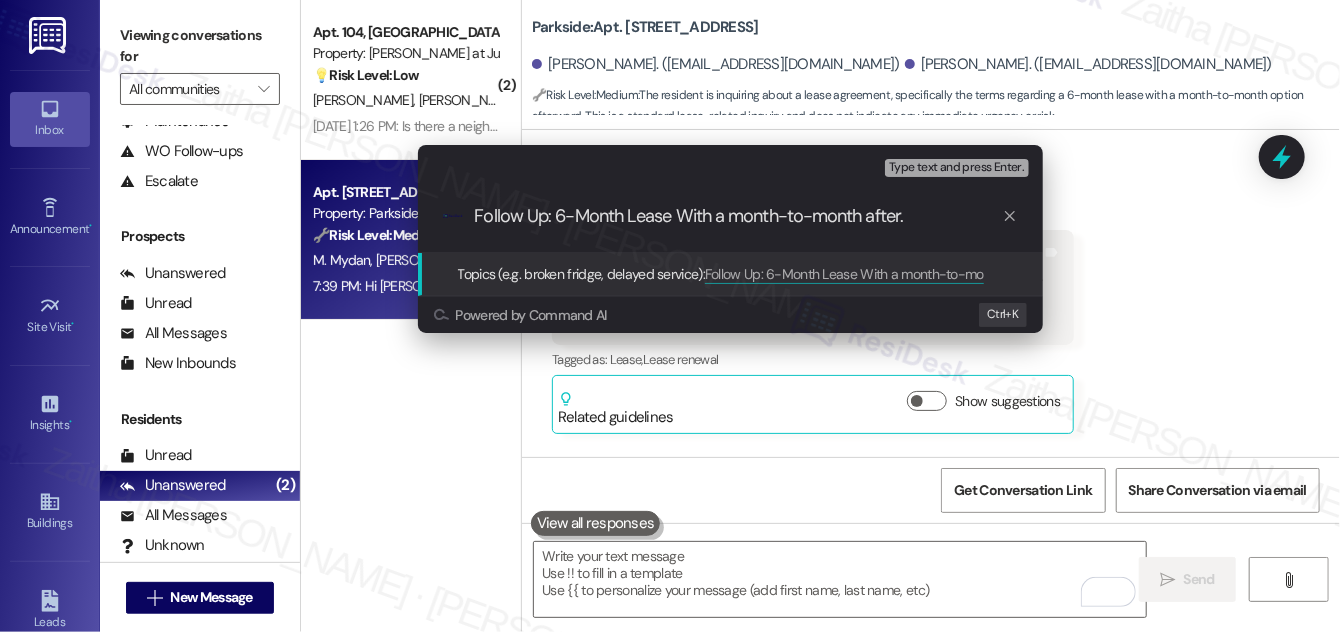 click on "Follow Up: 6-Month Lease With a month-to-month after." at bounding box center (738, 216) 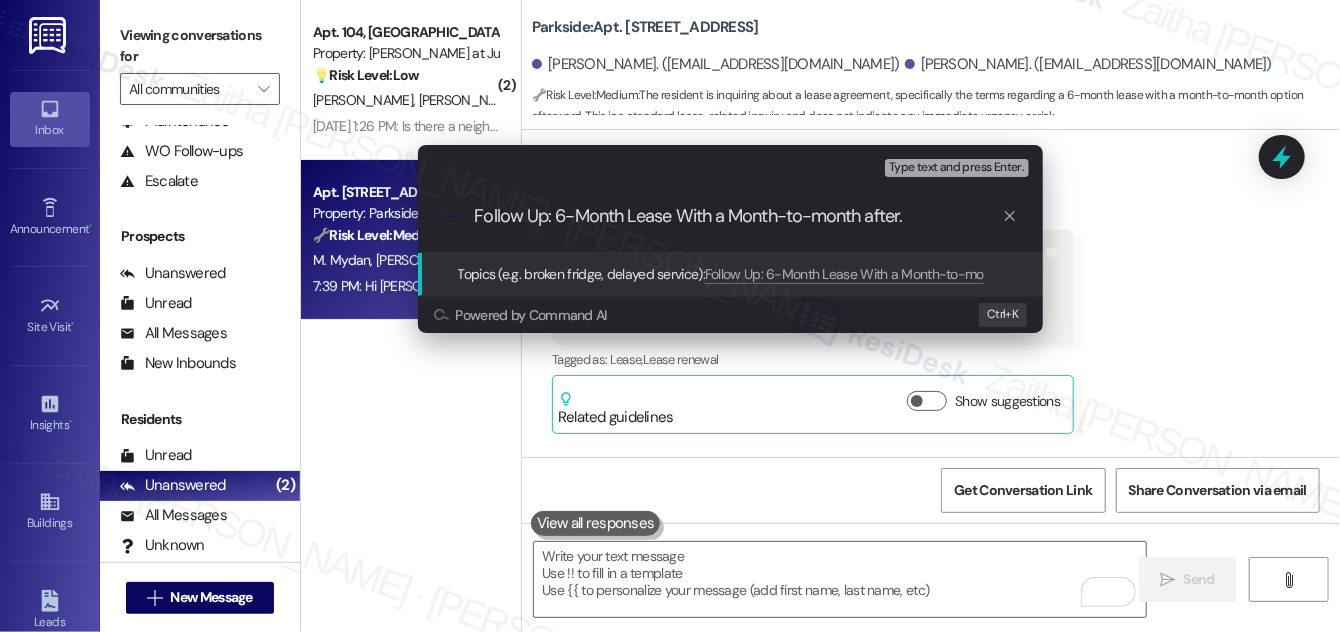 click on "Follow Up: 6-Month Lease With a Month-to-month after." at bounding box center (738, 216) 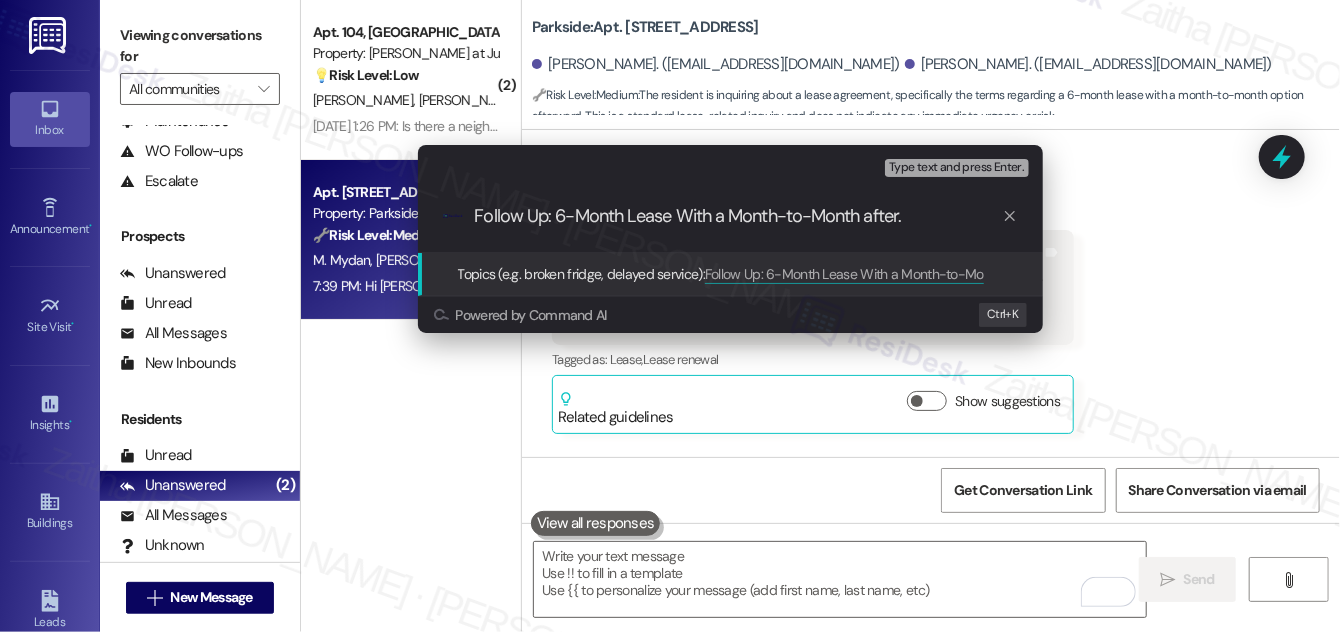 click on "Follow Up: 6-Month Lease With a Month-to-Month after." at bounding box center [738, 216] 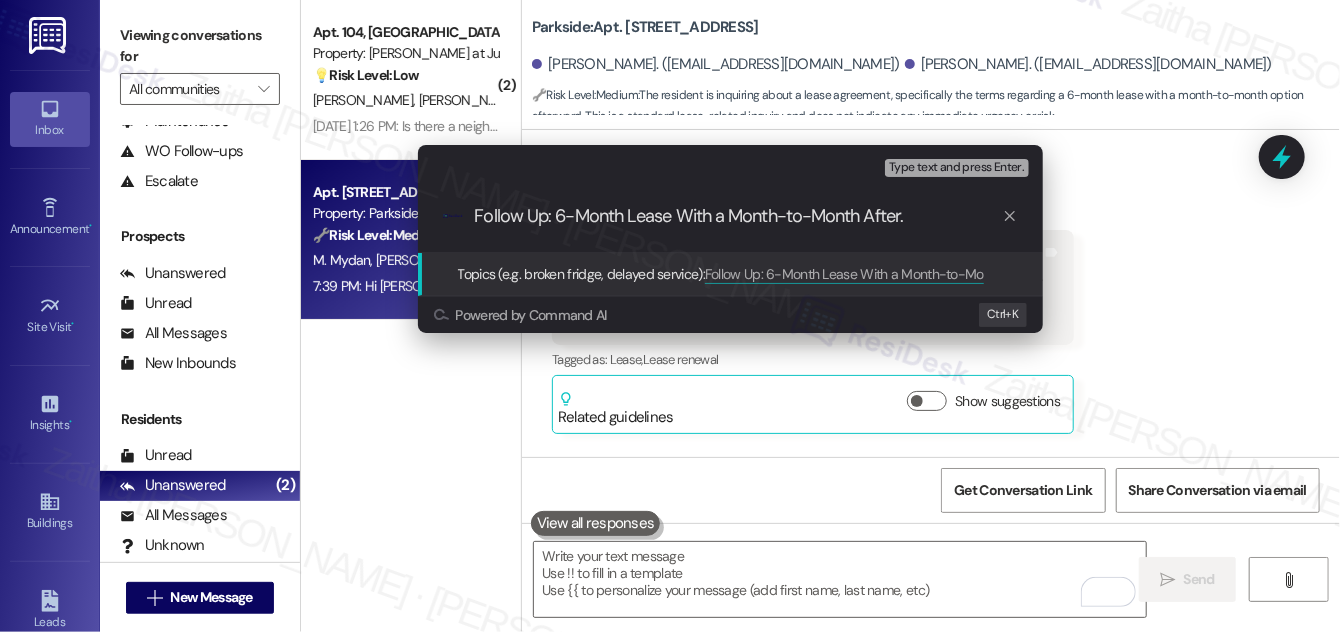 click on "Follow Up: 6-Month Lease With a Month-to-Month After." at bounding box center (738, 216) 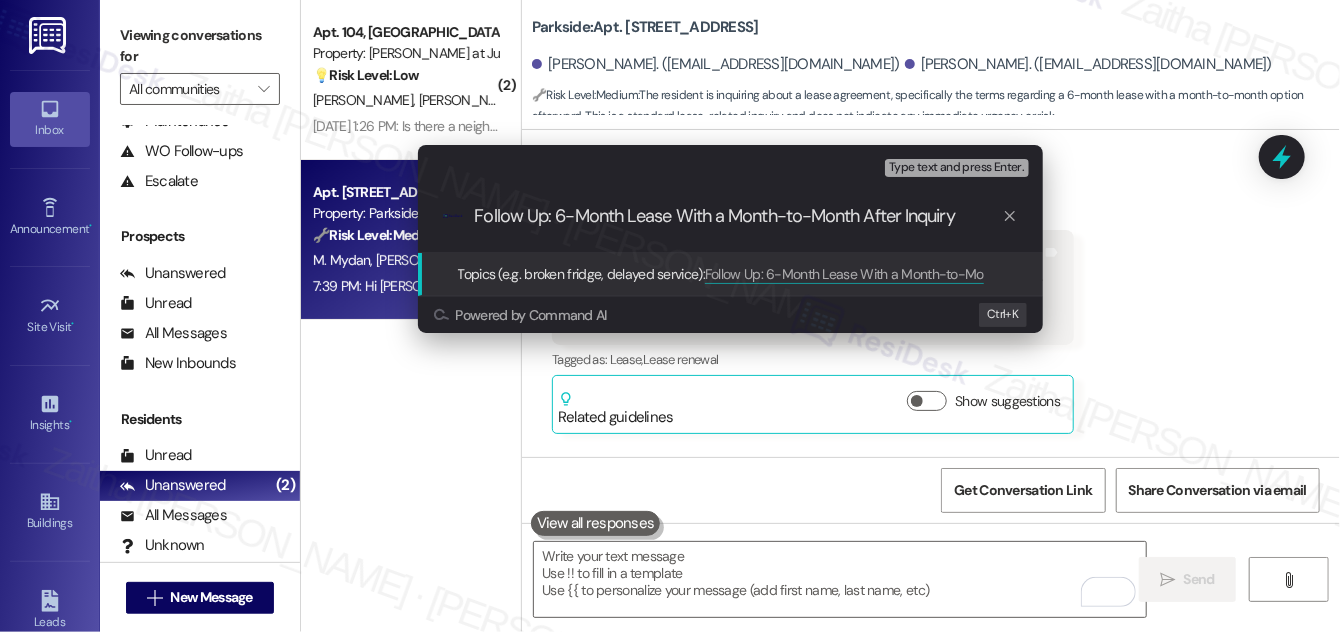 type on "Follow Up: 6-Month Lease With a Month-to-Month After Inquiry" 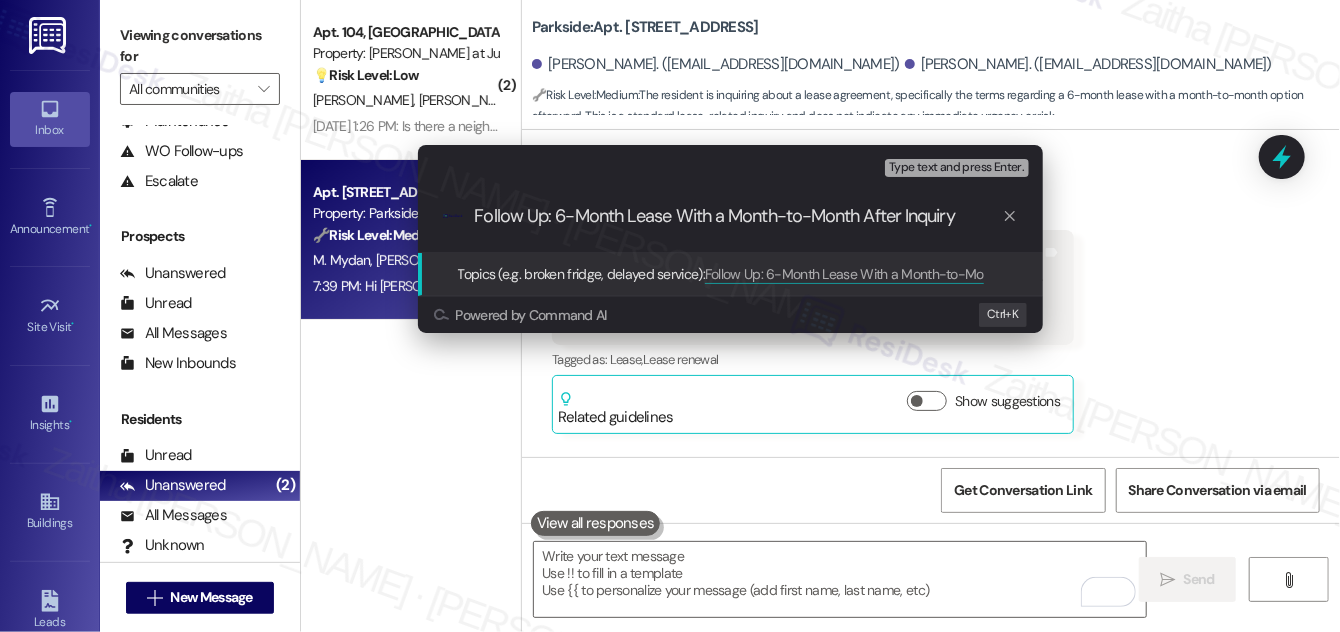 click on "Follow Up: 6-Month Lease With a Month-to-Month After Inquiry" at bounding box center [738, 216] 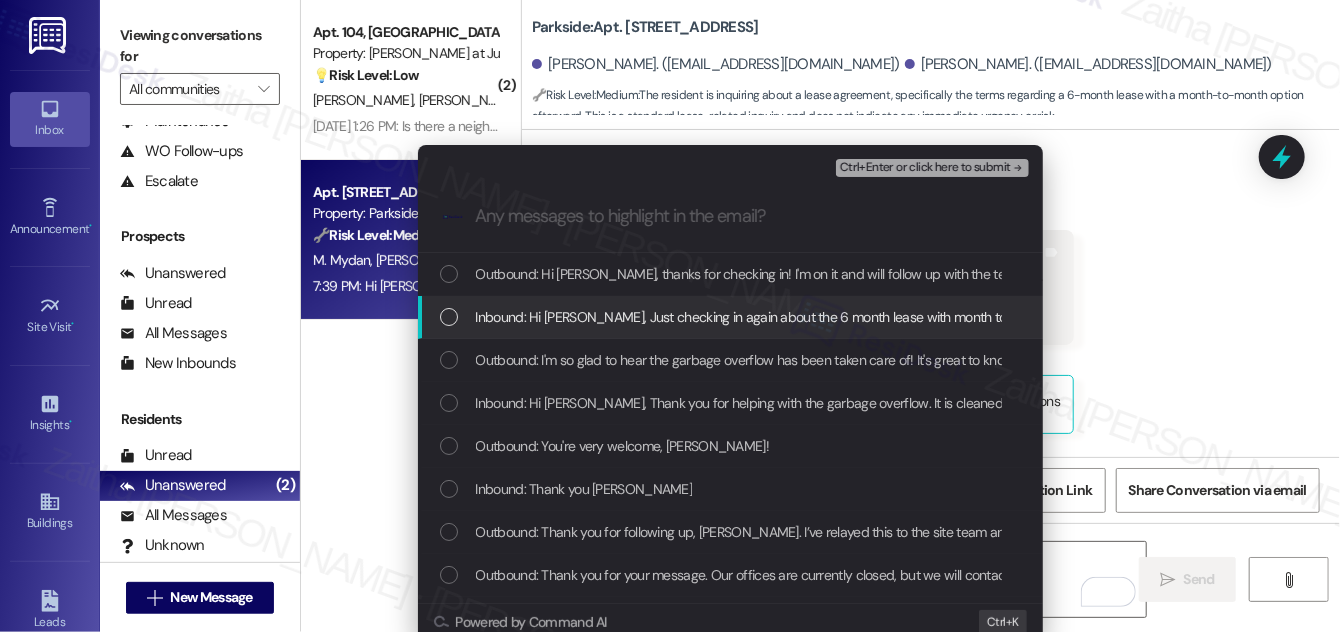 click on "Inbound: Hi [PERSON_NAME],
Just checking in again about the 6 month lease with month to month after.
Thank you,
[PERSON_NAME]" at bounding box center [732, 317] 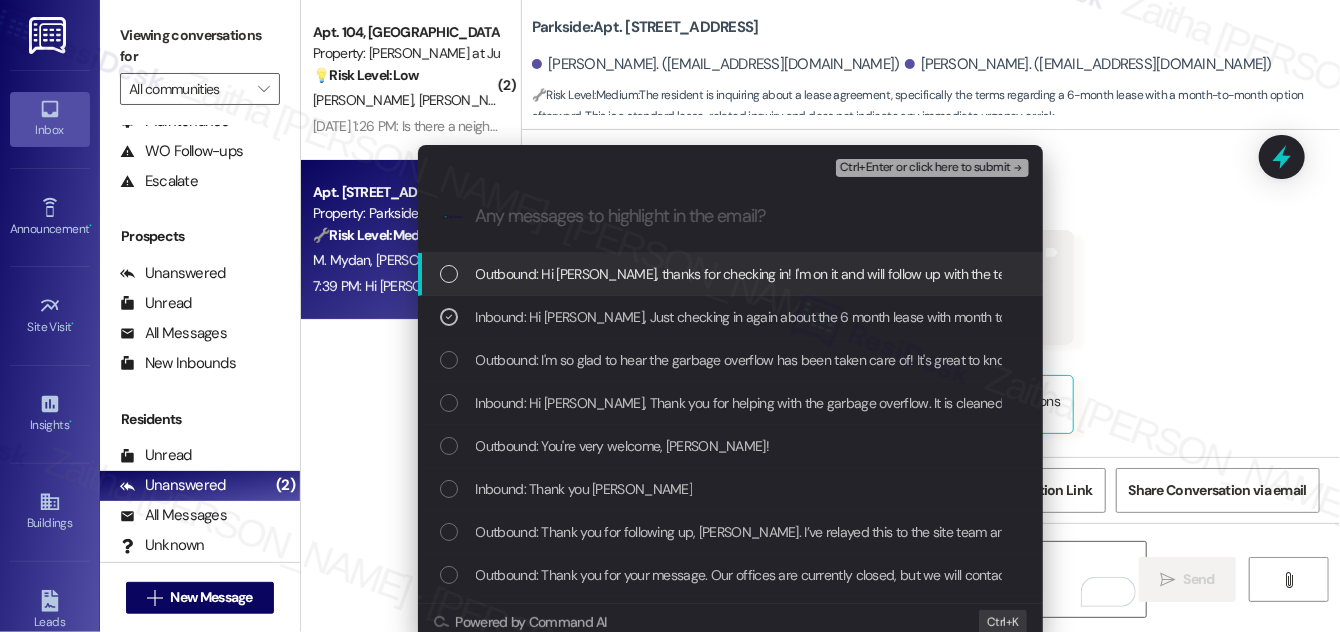 click on "Ctrl+Enter or click here to submit" at bounding box center [925, 168] 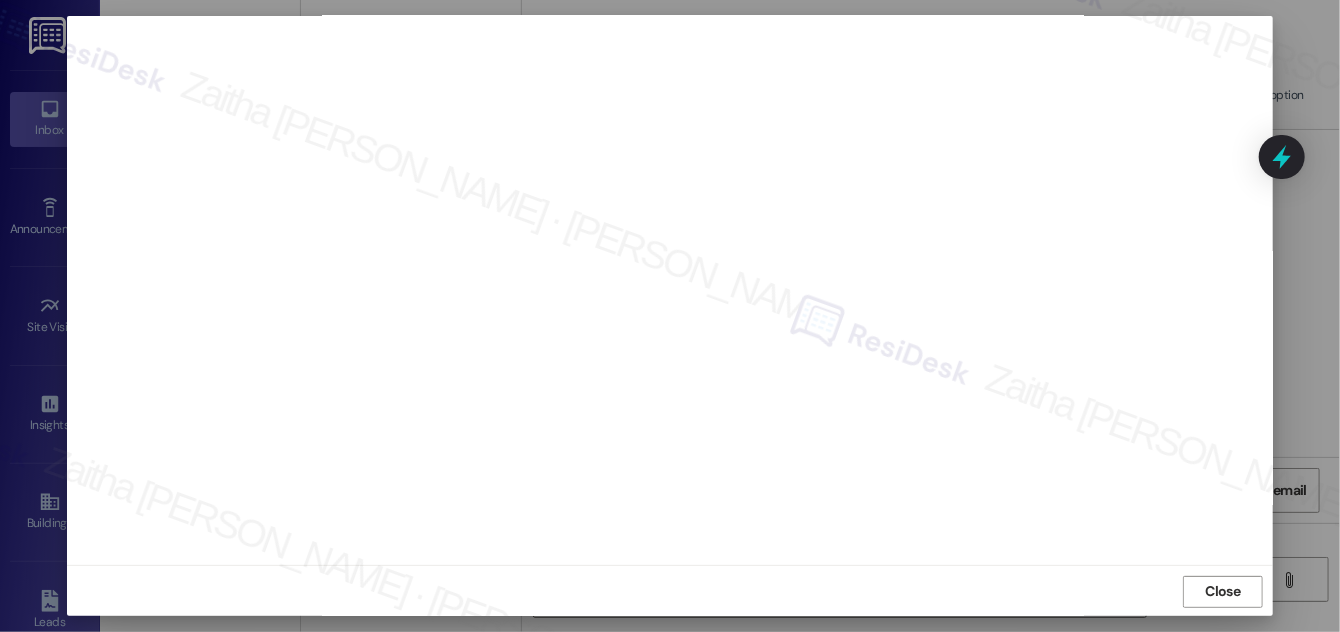scroll, scrollTop: 21, scrollLeft: 0, axis: vertical 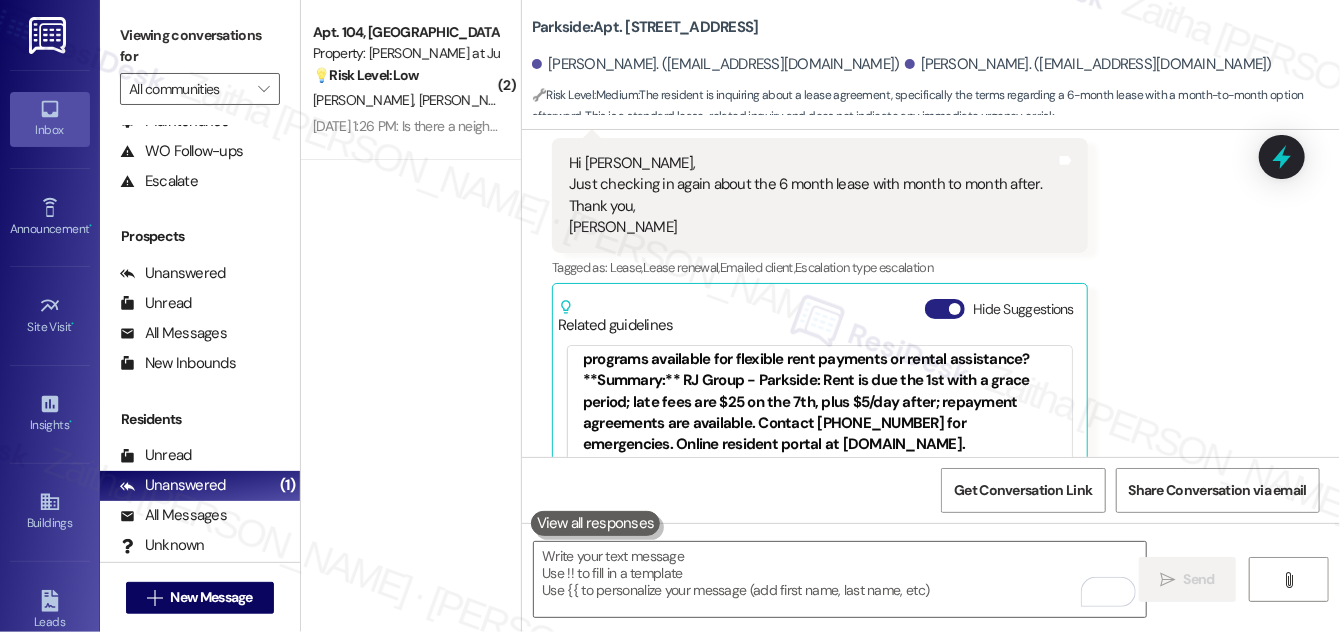 click on "Hide Suggestions" at bounding box center (945, 309) 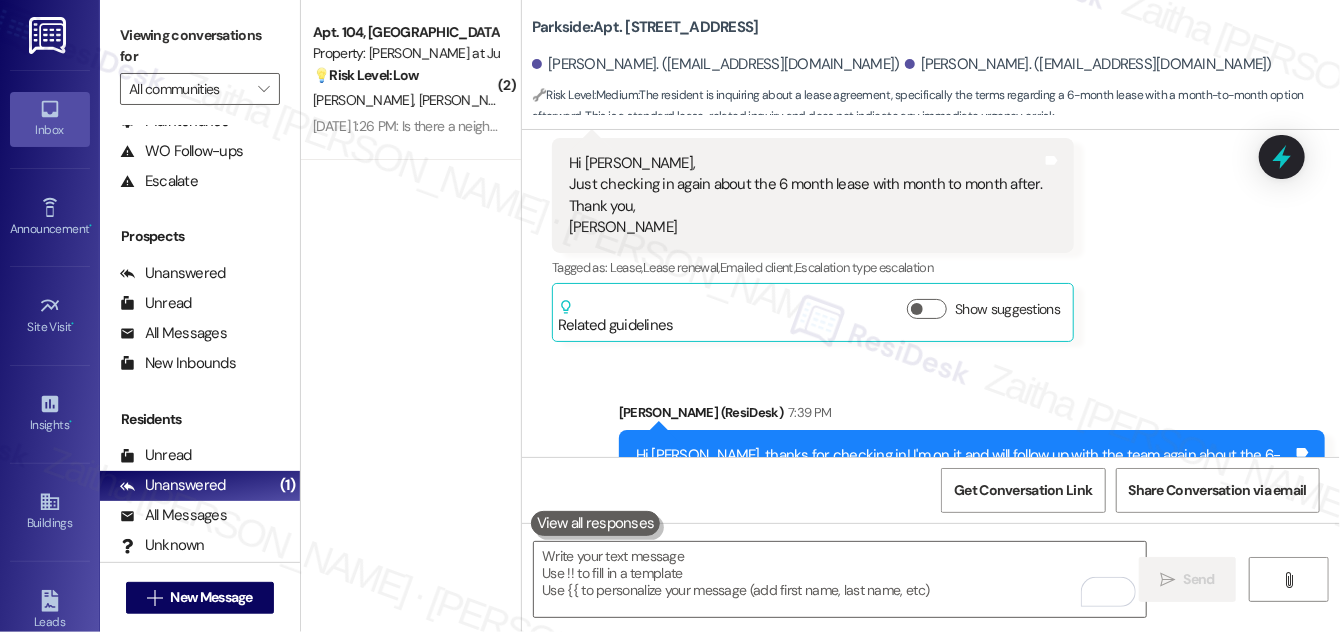 scroll, scrollTop: 14619, scrollLeft: 0, axis: vertical 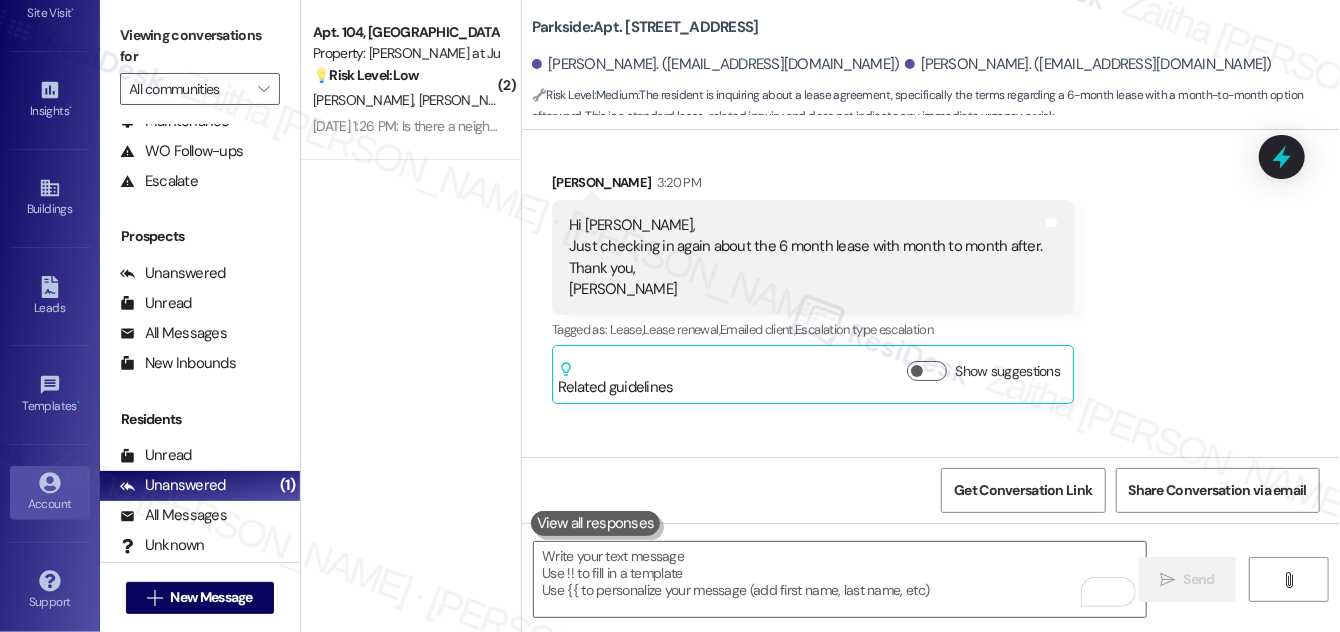 click on "Account" at bounding box center [50, 504] 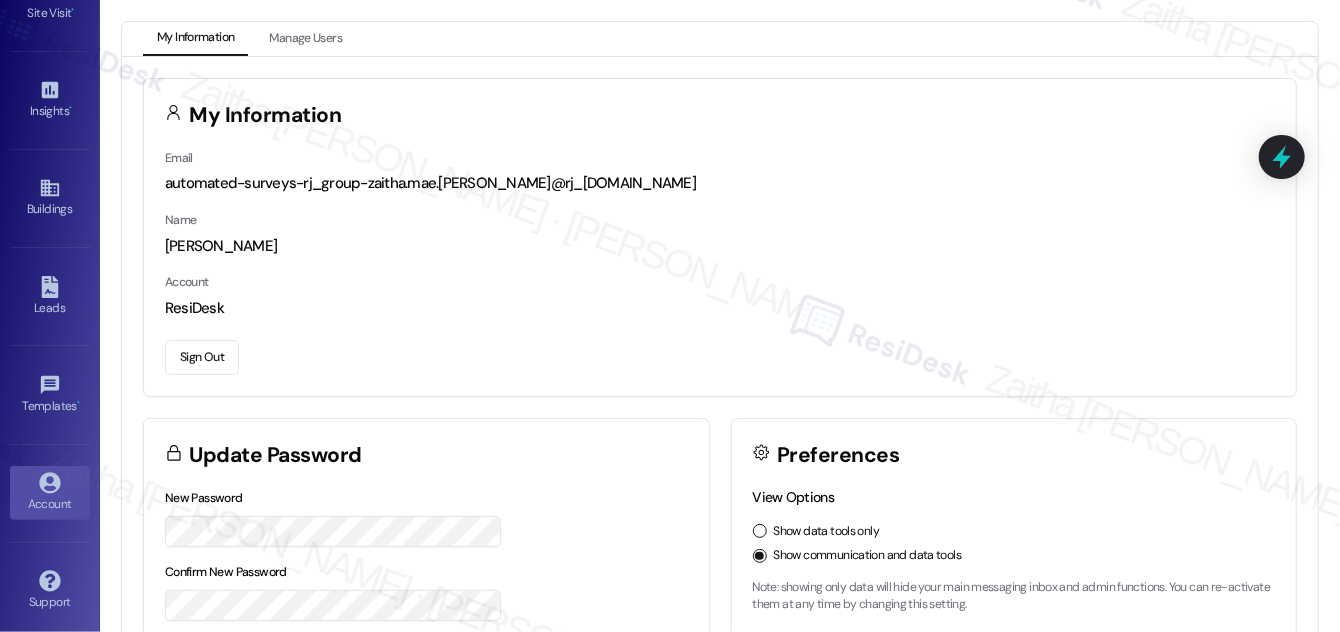 click on "Sign Out" at bounding box center (202, 357) 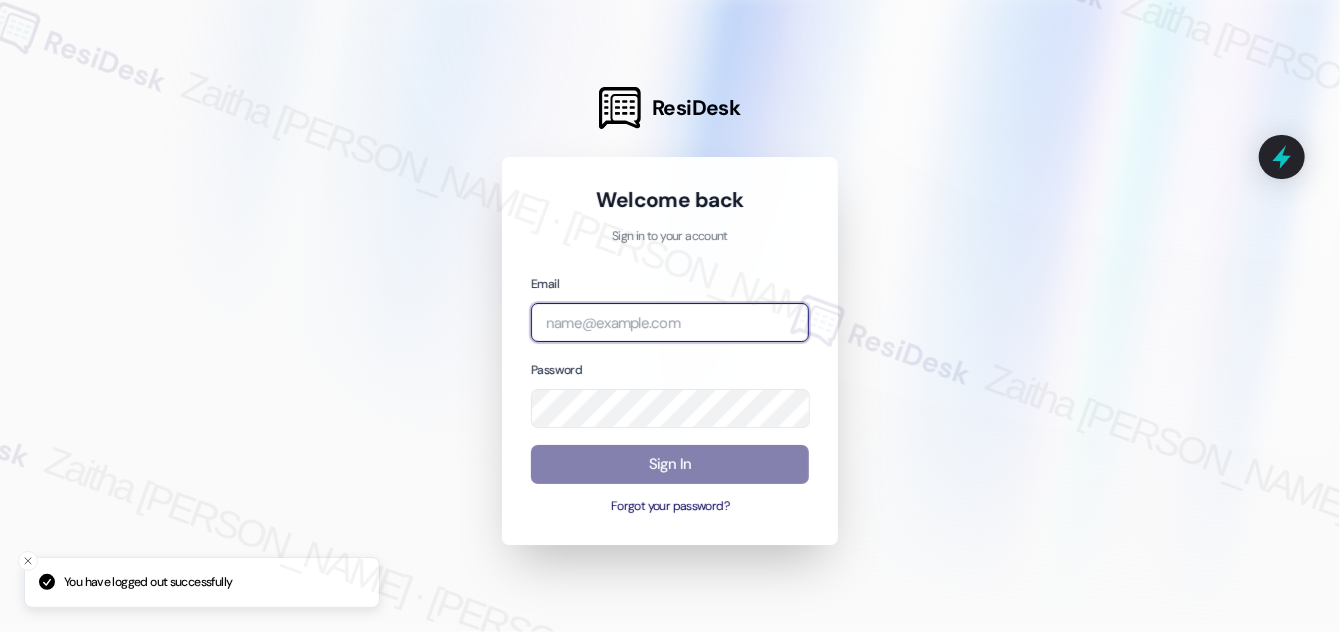 click at bounding box center (670, 322) 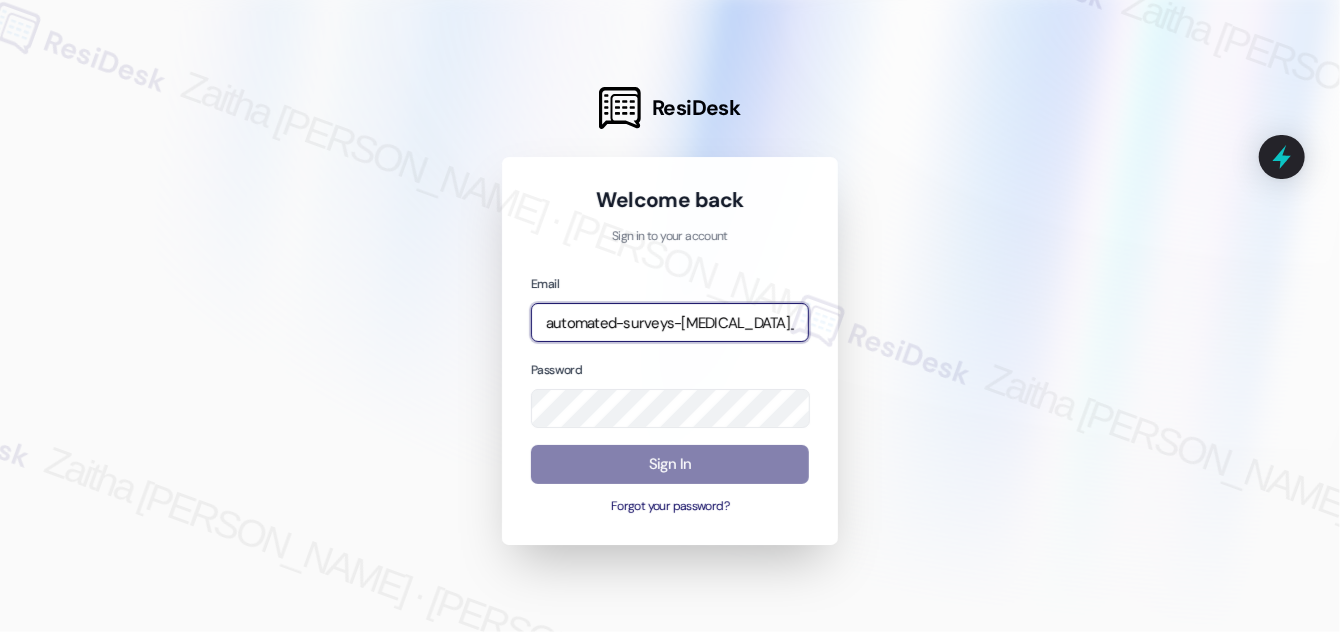 type on "automated-surveys-[MEDICAL_DATA]_formerly_regency-zaitha.mae.[PERSON_NAME]@[MEDICAL_DATA]_formerly_[DOMAIN_NAME]" 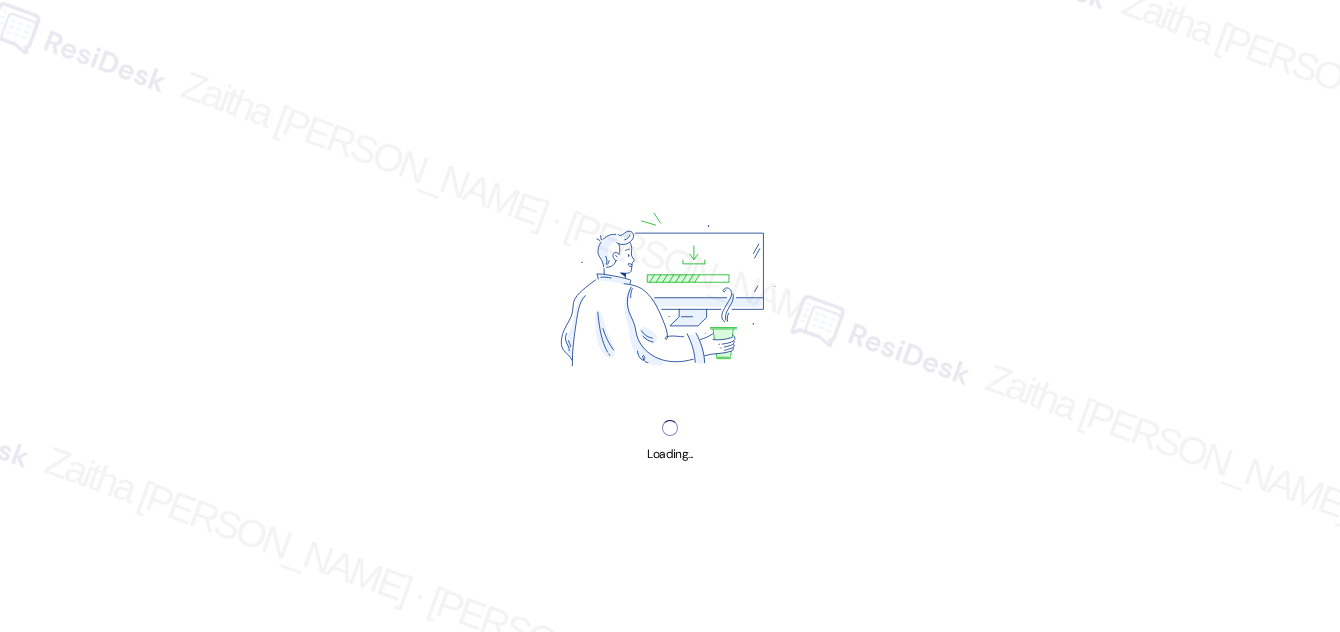scroll, scrollTop: 0, scrollLeft: 0, axis: both 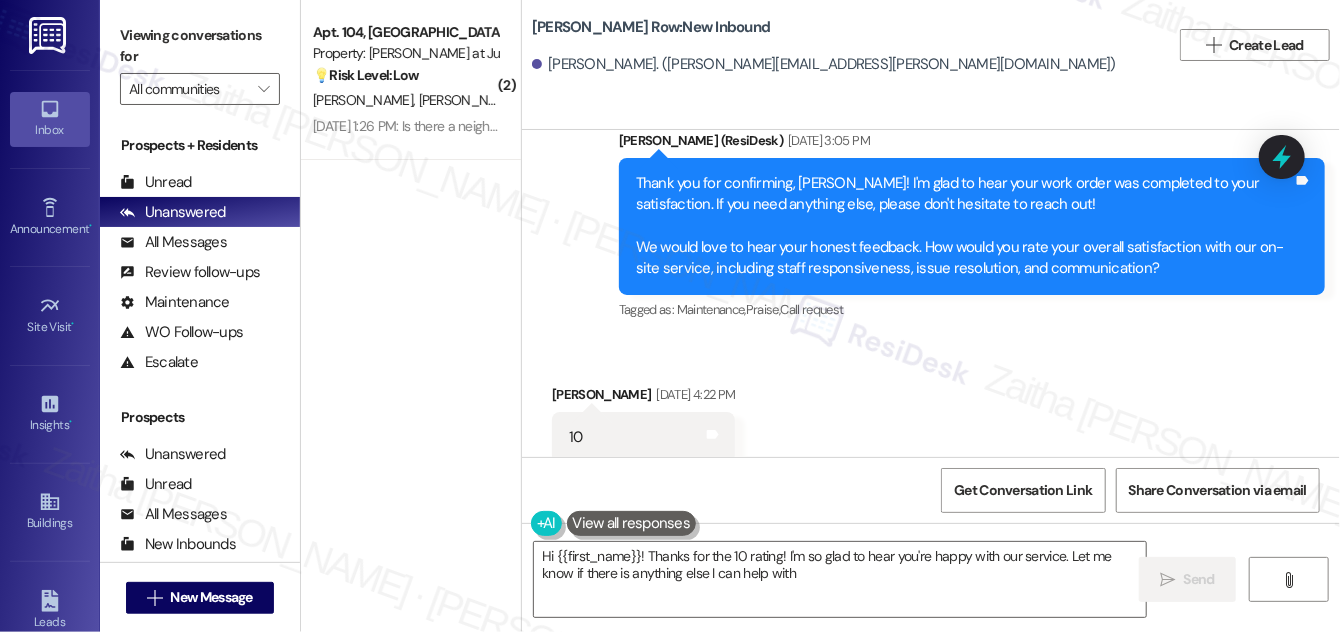type on "Hi {{first_name}}! Thanks for the 10 rating! I'm so glad to hear you're happy with our service. Let me know if there is anything else I can help with!" 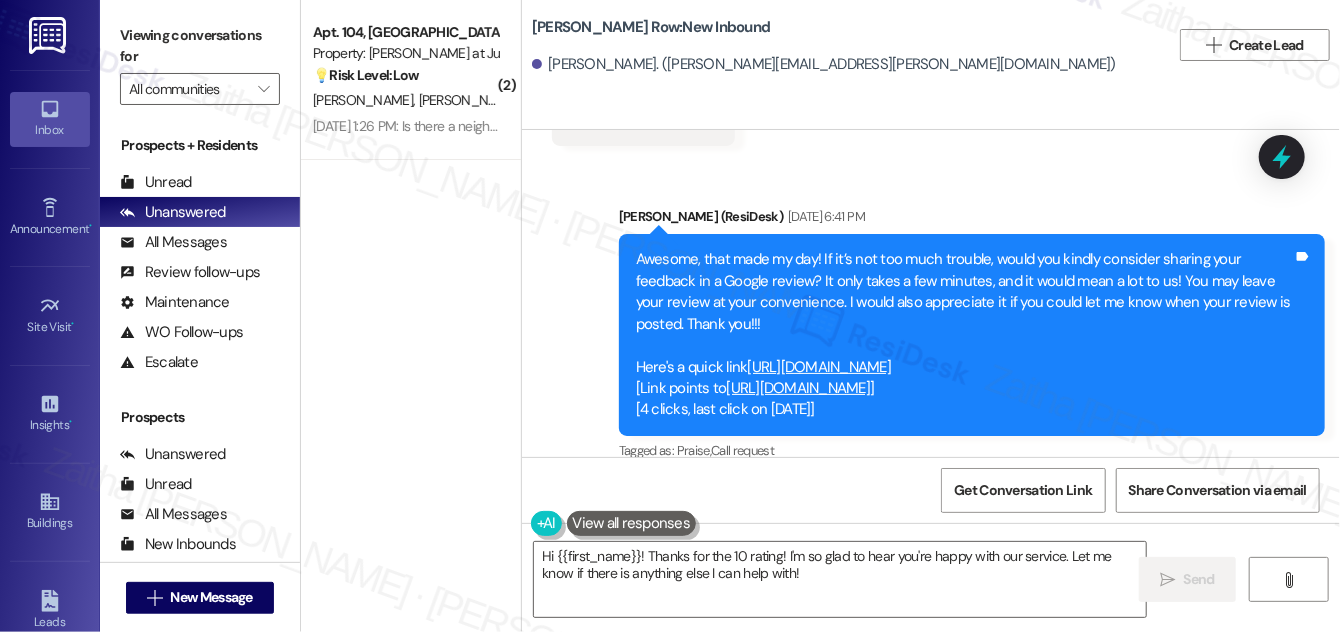 scroll, scrollTop: 3437, scrollLeft: 0, axis: vertical 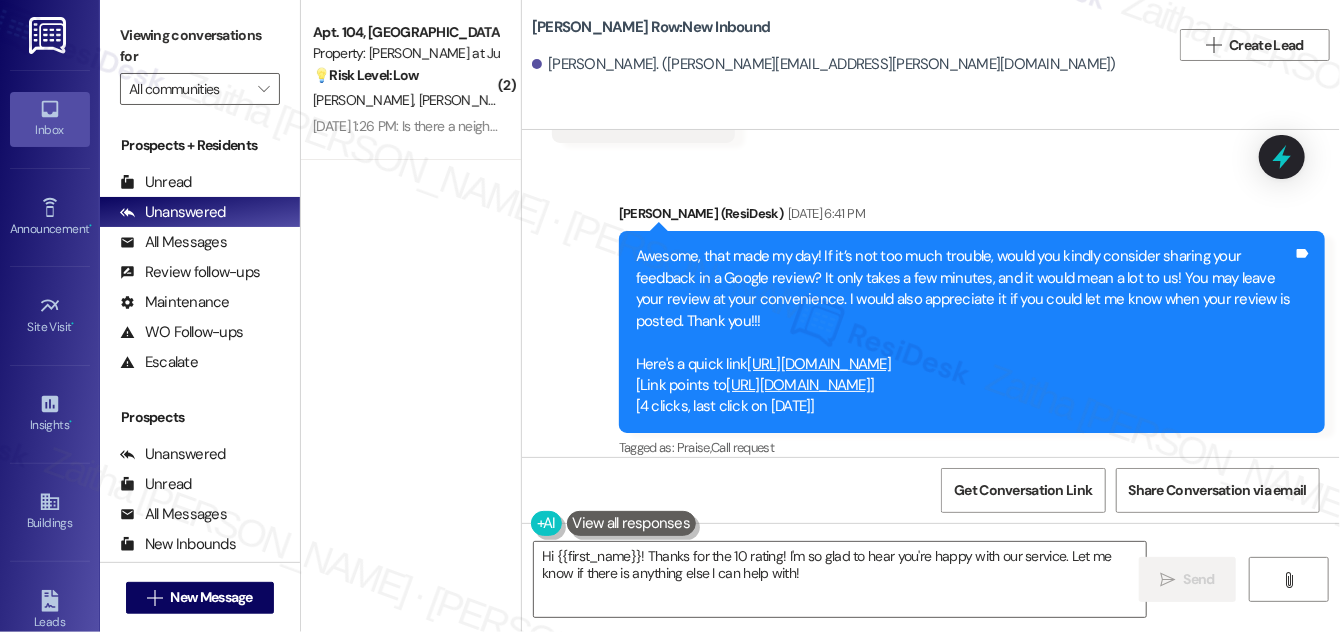 click on "https://search.google.com/local/writereview?placeid=ChIJ5-oTdXG5t4kRnc1z0GP4L-Y" at bounding box center [799, 385] 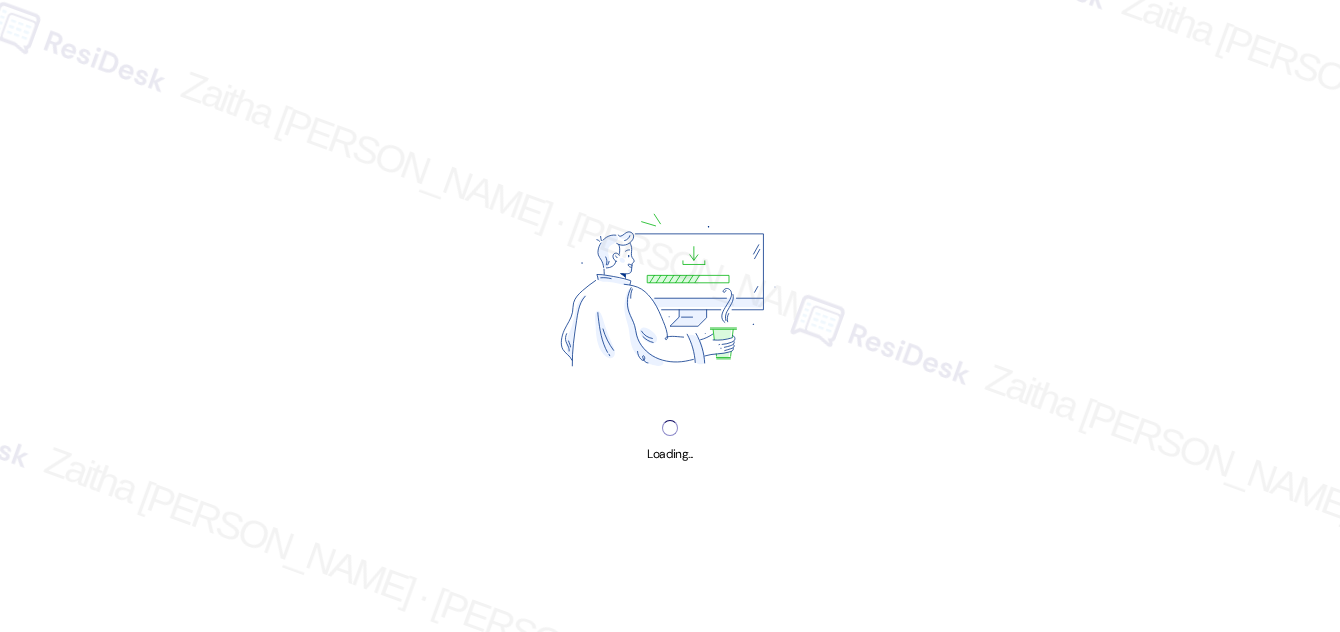 scroll, scrollTop: 0, scrollLeft: 0, axis: both 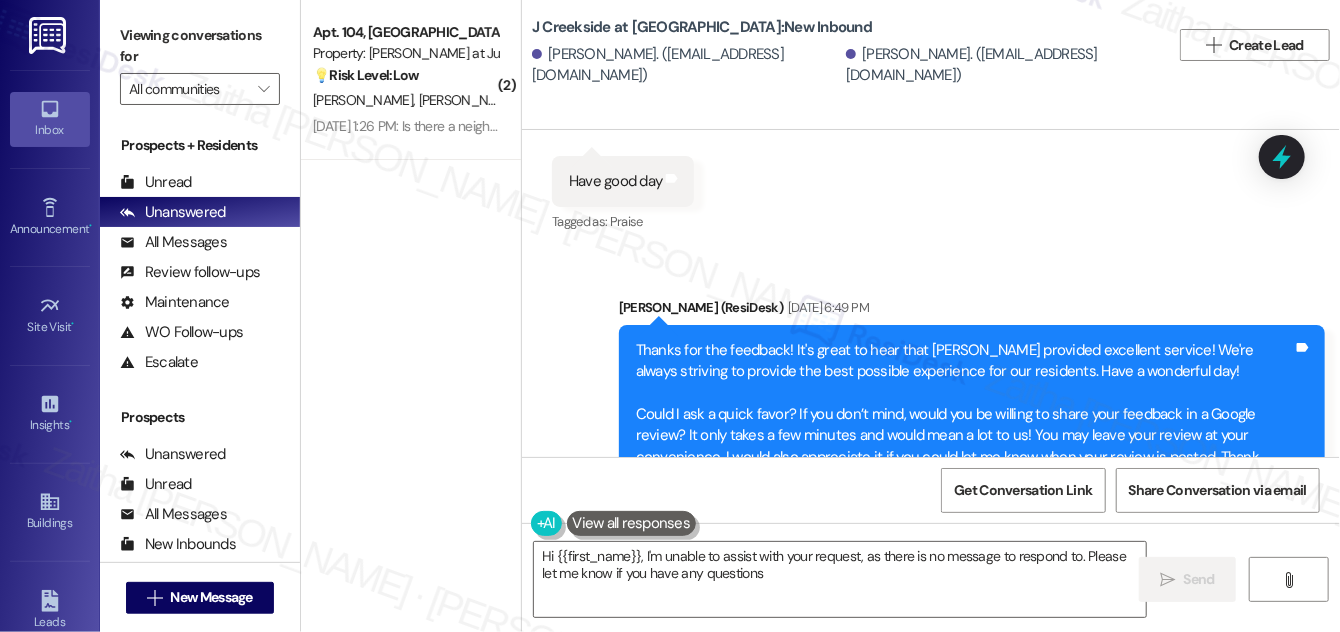 type on "Hi {{first_name}}, I'm unable to assist with your request, as there is no message to respond to. Please let me know if you have any questions!" 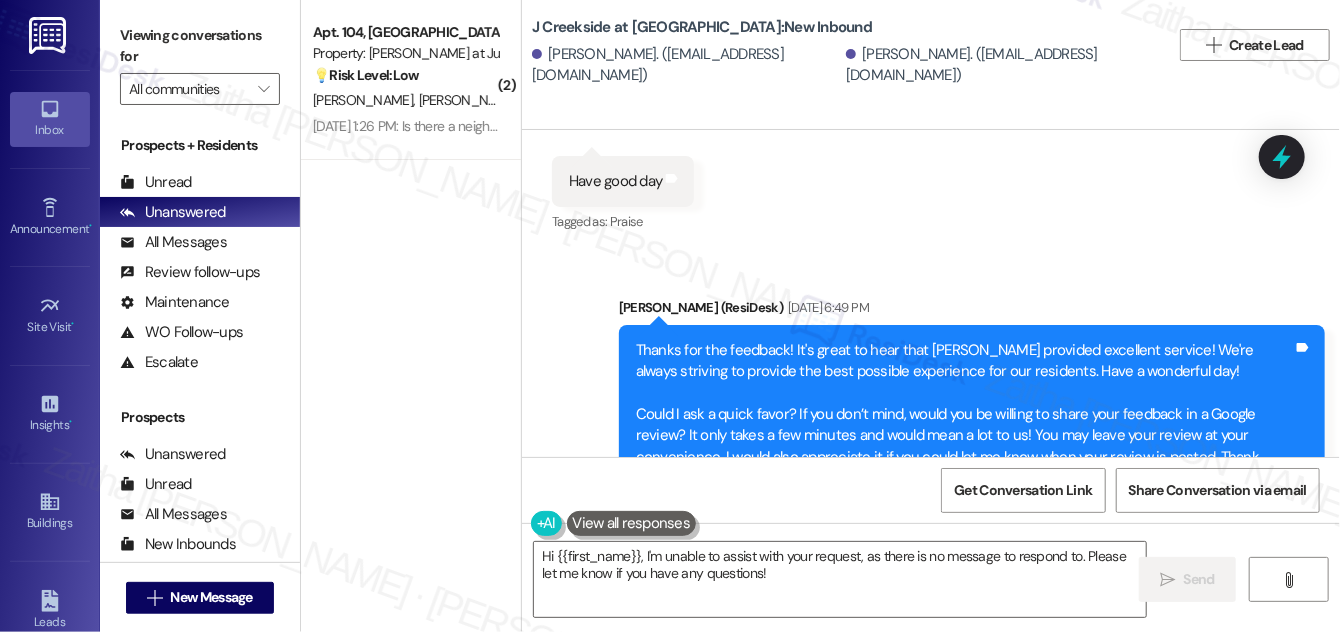 scroll, scrollTop: 11445, scrollLeft: 0, axis: vertical 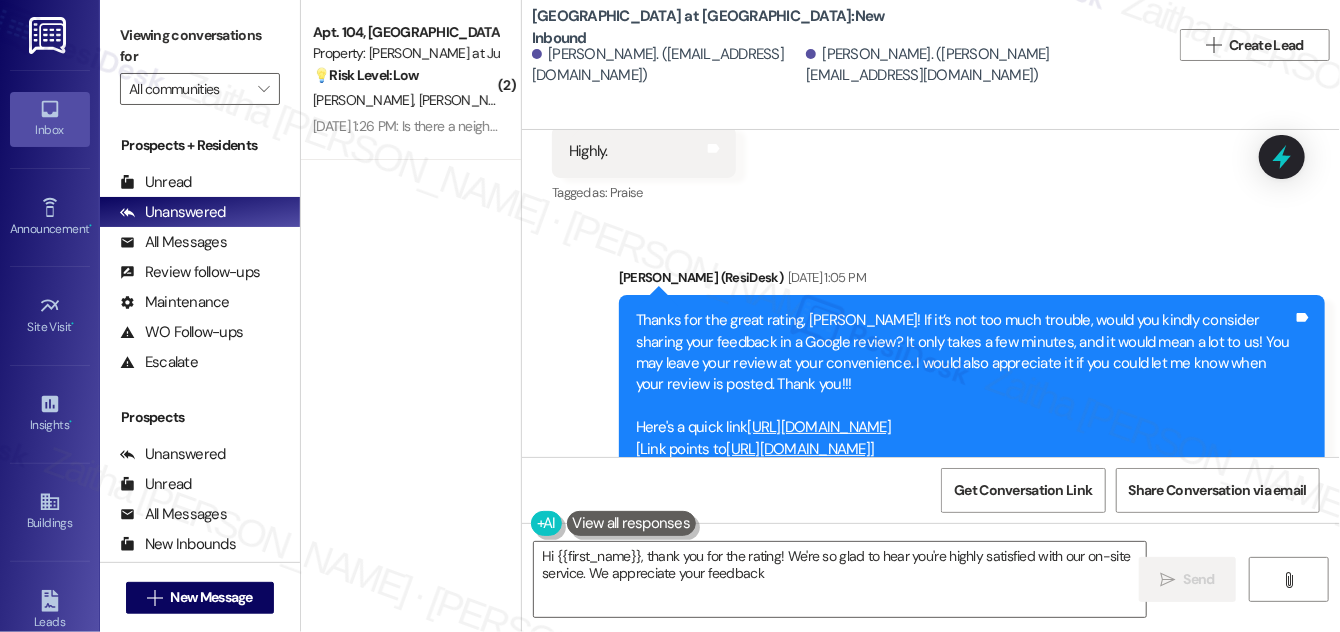 type on "Hi {{first_name}}, thank you for the rating! We're so glad to hear you're highly satisfied with our on-site service. We appreciate your feedback!" 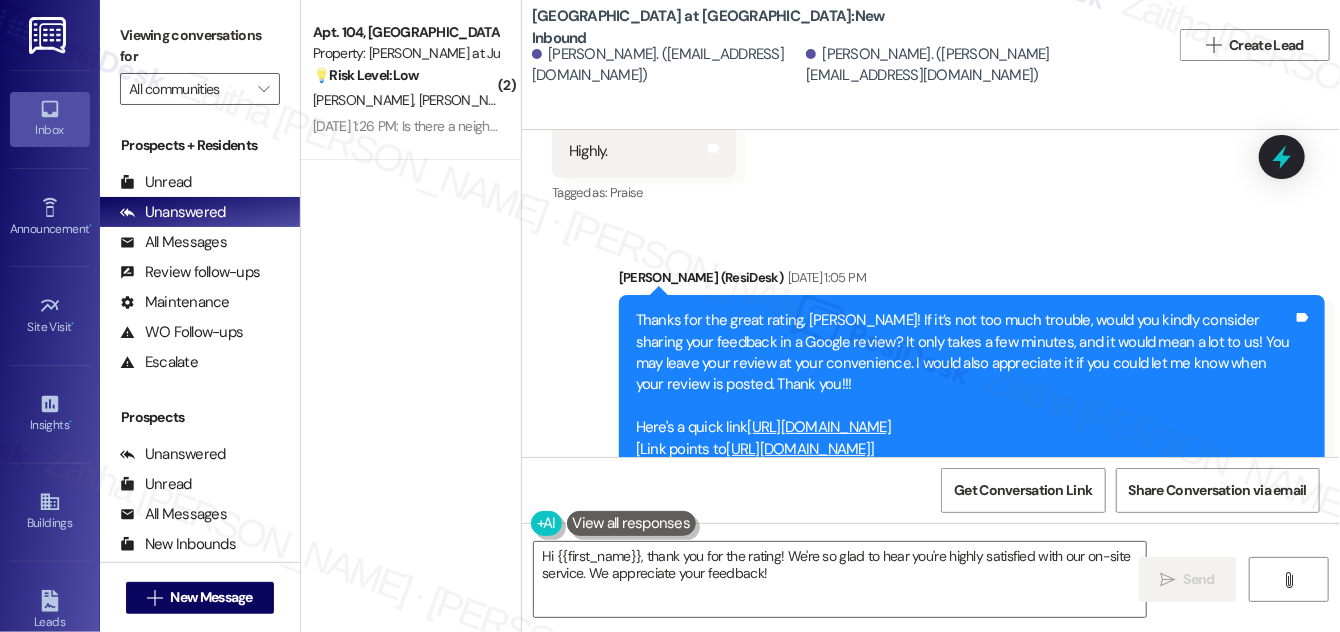 click on "https://search.google.com/local/writereview?placeid=ChIJta6iBMk3tokRYsrc_o3HtA4" at bounding box center [799, 449] 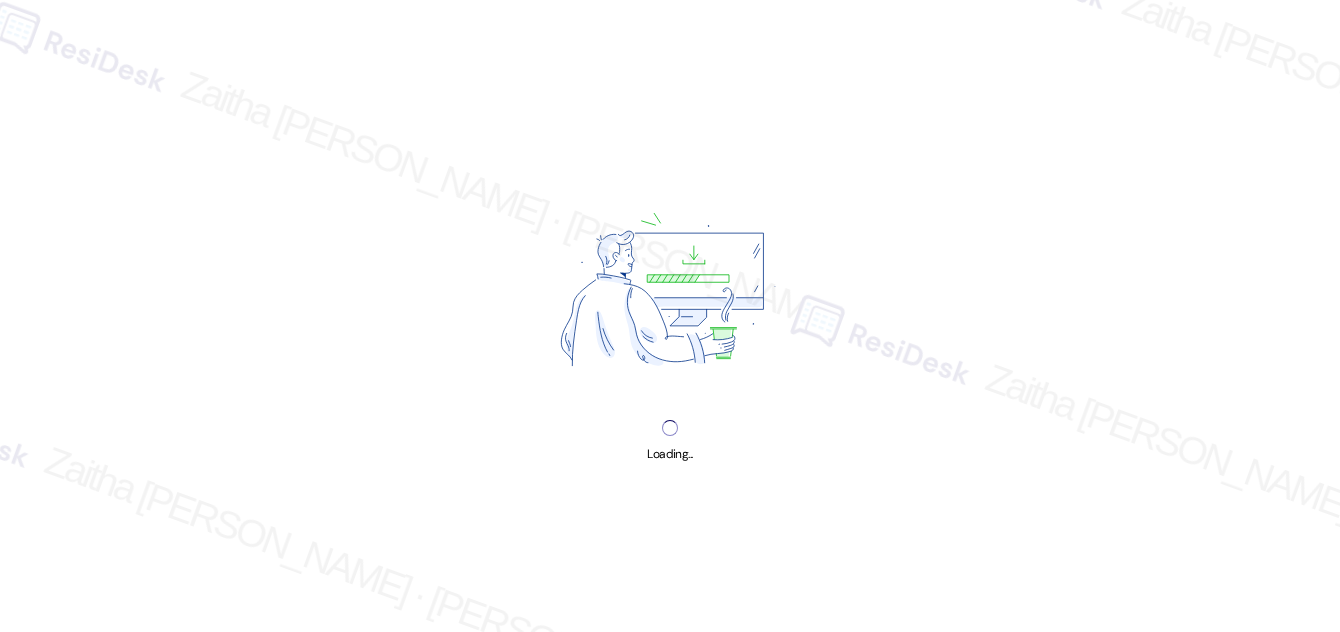 scroll, scrollTop: 0, scrollLeft: 0, axis: both 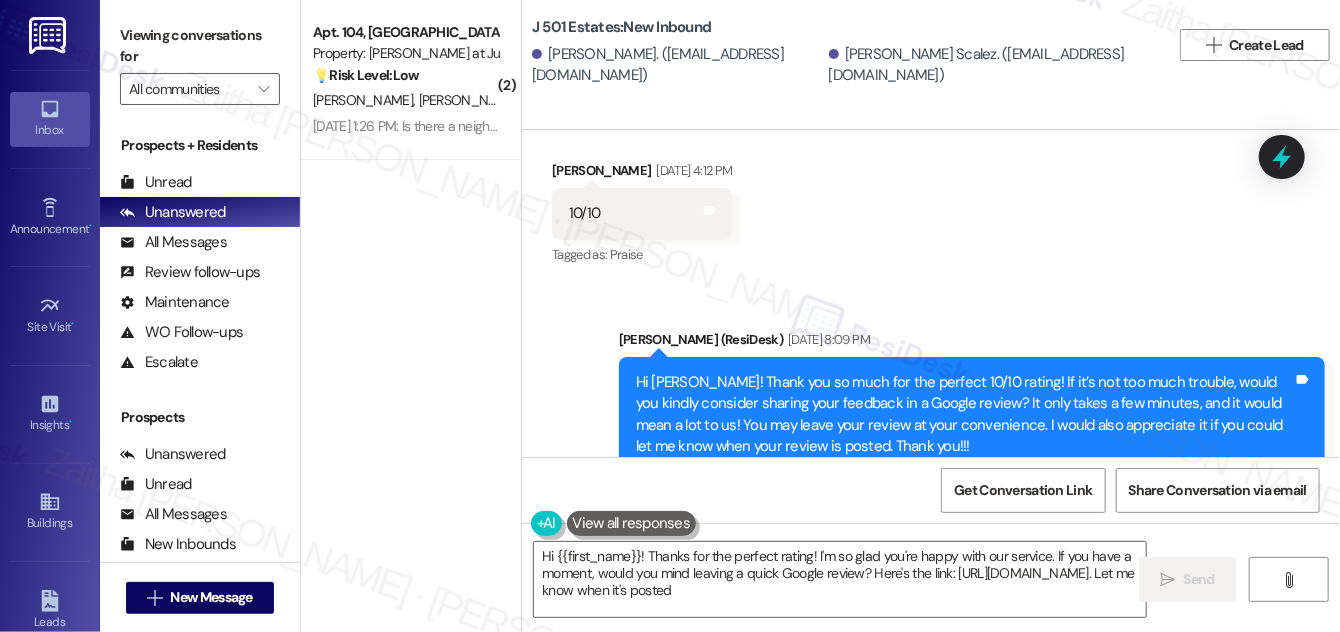 type on "Hi {{first_name}}! Thanks for the perfect rating! I'm so glad you're happy with our service. If you have a moment, would you mind leaving a quick Google review? Here's the link: https://www.theresidesk.com/links/review-Txlah-qMw. Let me know when it's posted!" 